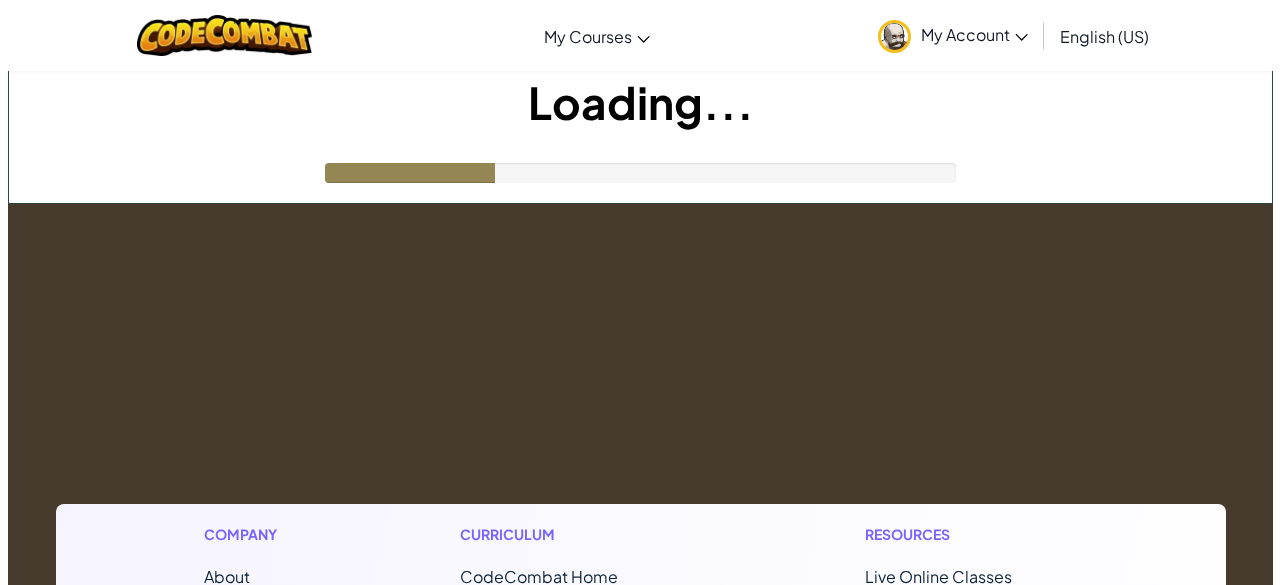 scroll, scrollTop: 0, scrollLeft: 0, axis: both 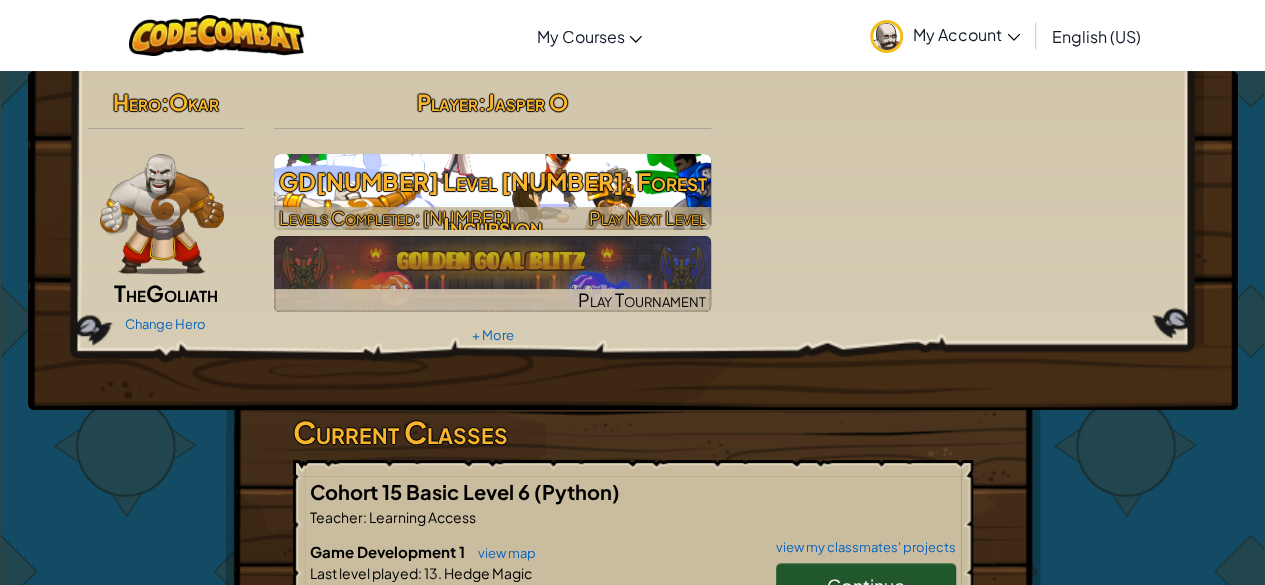click on "GD[NUMBER] Level [NUMBER]: Forest Incursion" at bounding box center (492, 204) 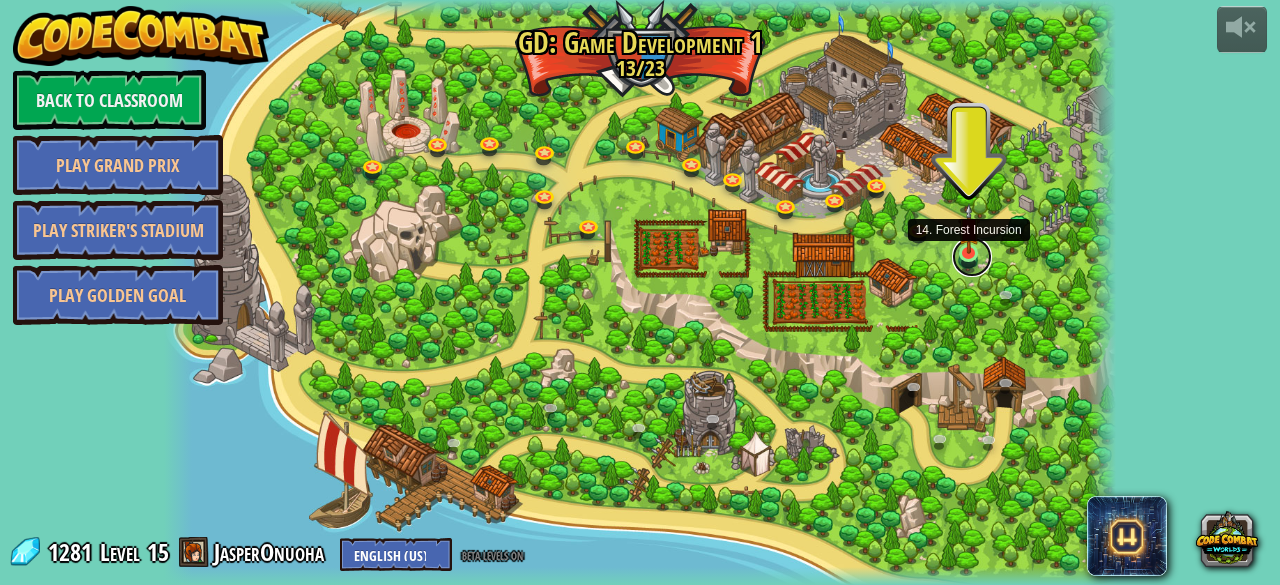 click at bounding box center [972, 257] 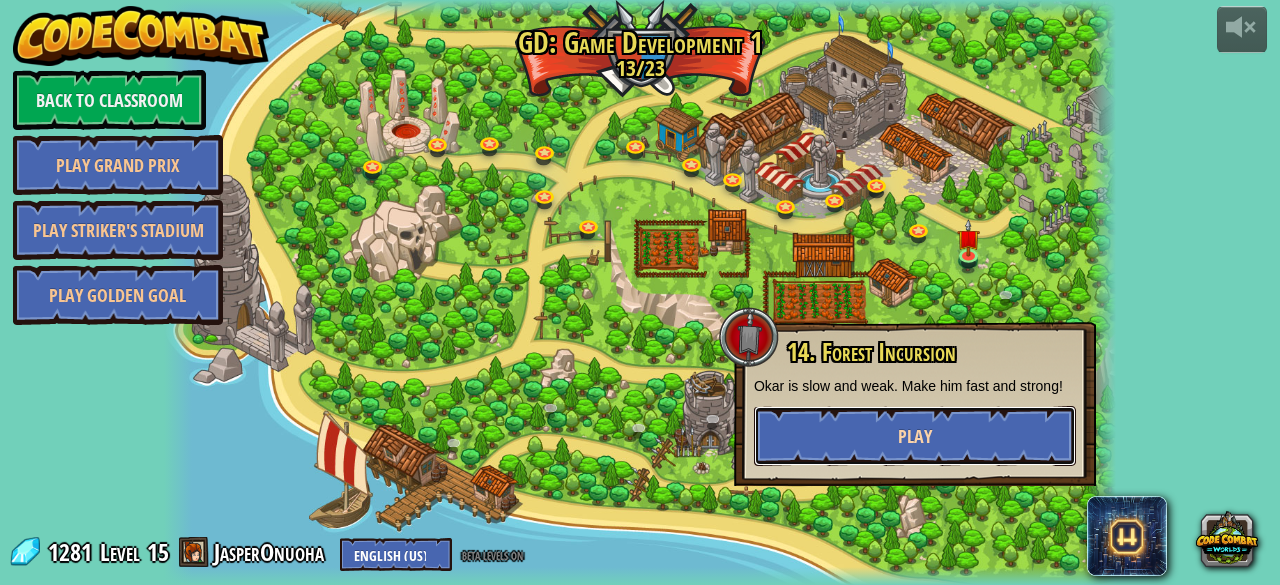 click on "Play" at bounding box center (915, 436) 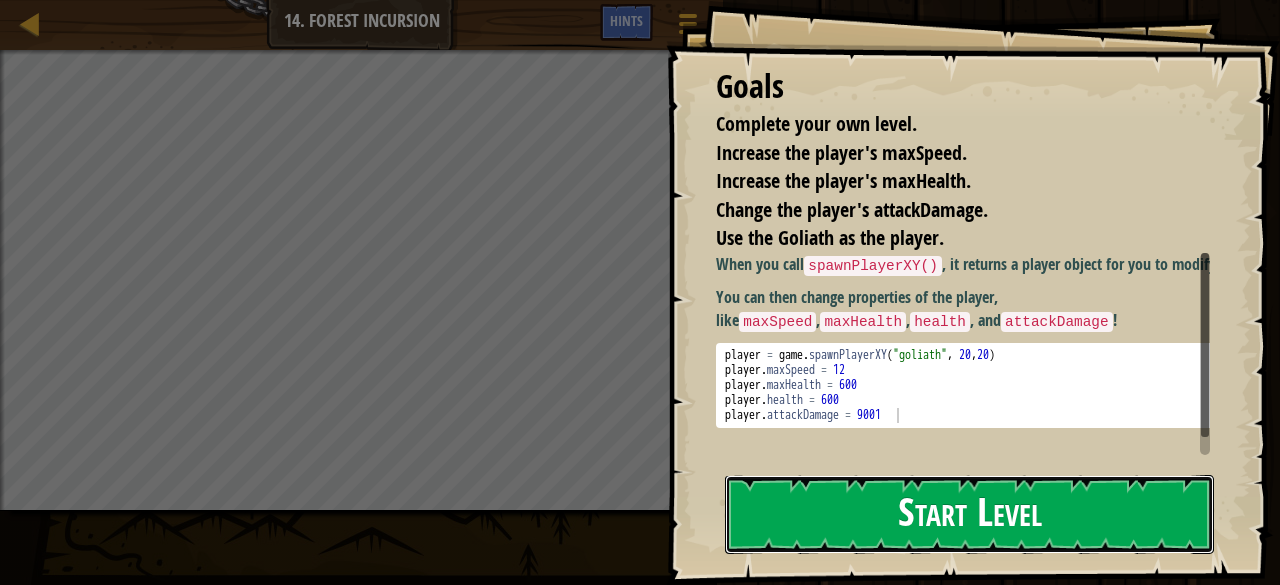 click on "Start Level" at bounding box center (969, 514) 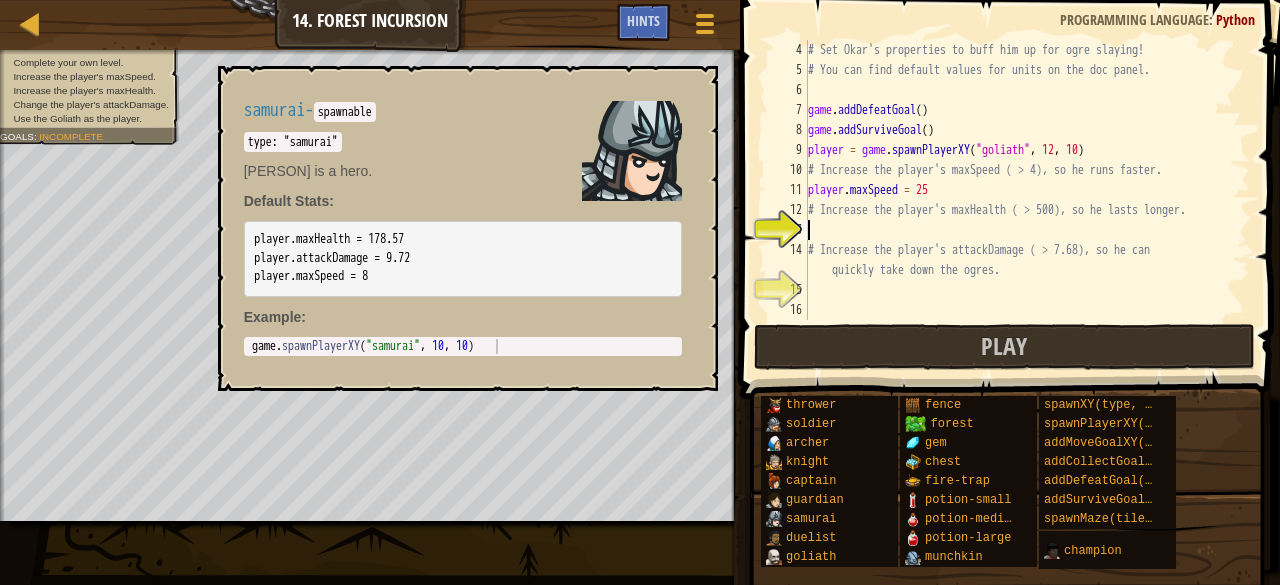 scroll, scrollTop: 80, scrollLeft: 0, axis: vertical 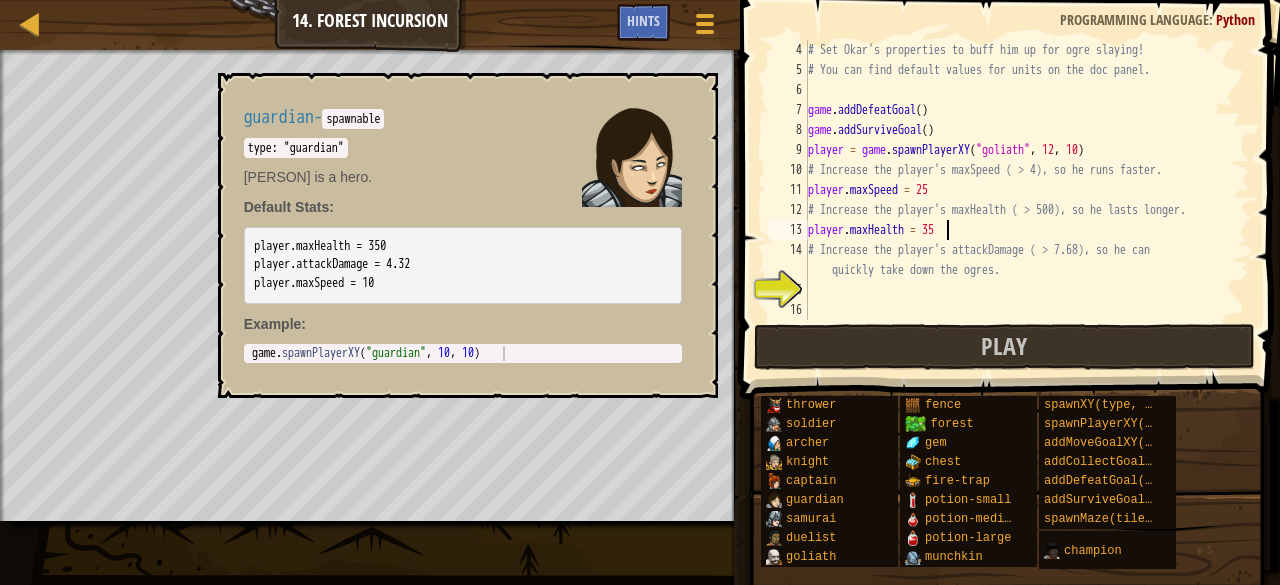 type on "player.maxHealth = 350" 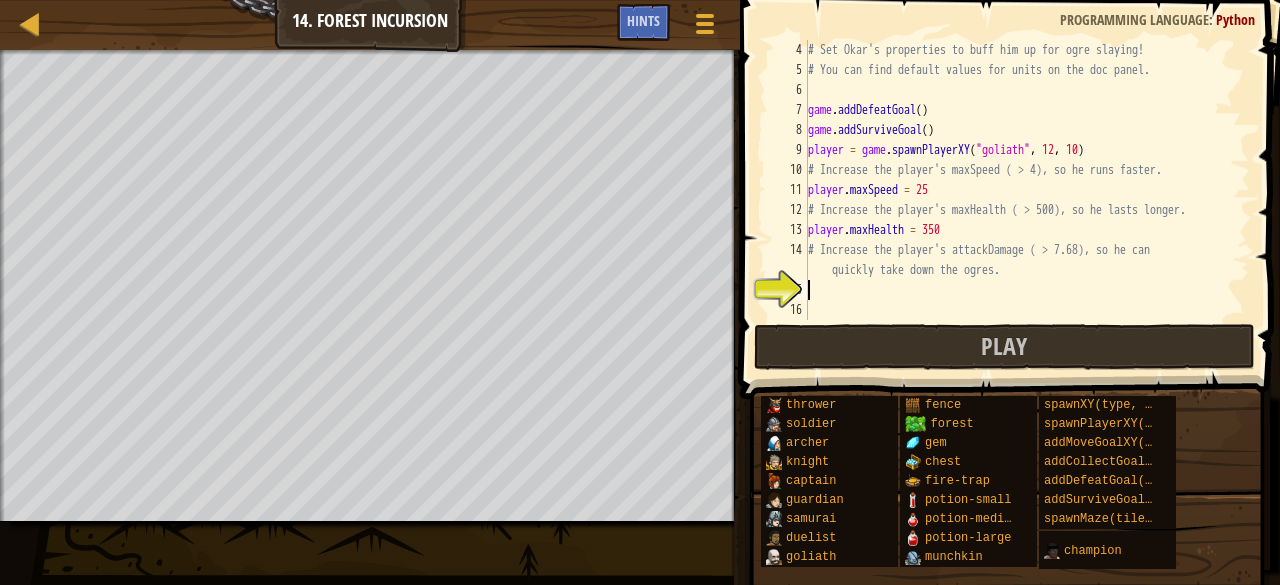 click on "# Set Okar's properties to buff him up for ogre slaying! # You can find default values for units on the doc panel. game . addDefeatGoal ( ) game . addSurviveGoal ( ) player   =   game . spawnPlayerXY ( "goliath" ,   12 ,   10 ) # Increase the player's maxSpeed ( > 4), so he runs faster. player . maxSpeed   =   25 # Increase the player's maxHealth ( > 500), so he lasts longer. player . maxHealth   =   350 # Increase the player's attackDamage ( > 7.68), so he can       quickly take down the ogres." at bounding box center [1019, 200] 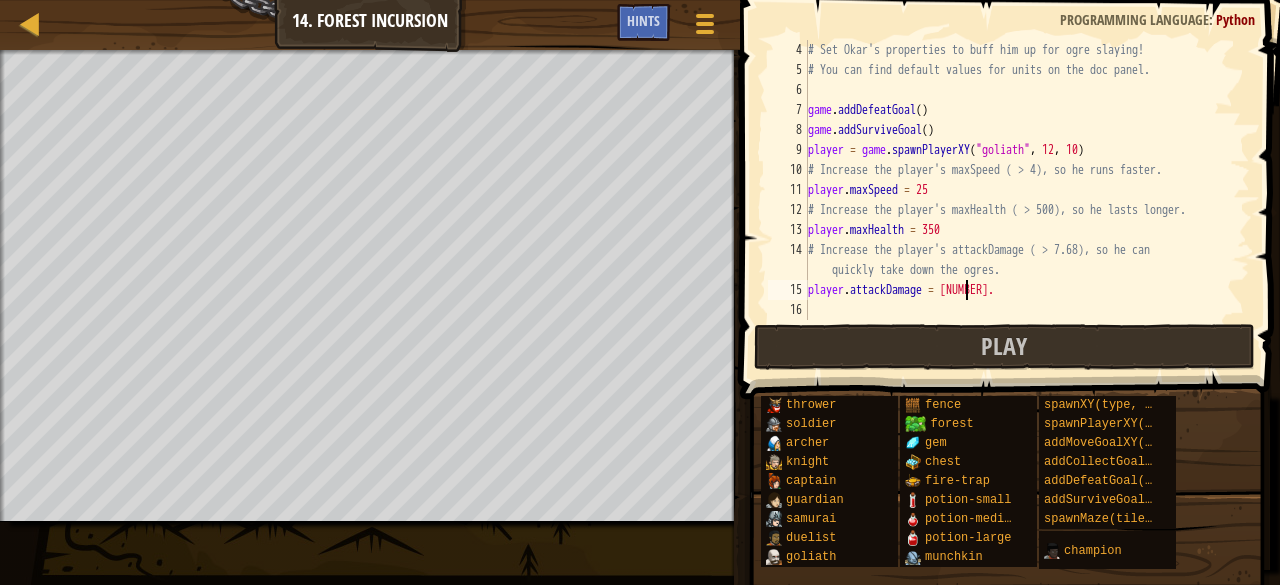scroll, scrollTop: 9, scrollLeft: 12, axis: both 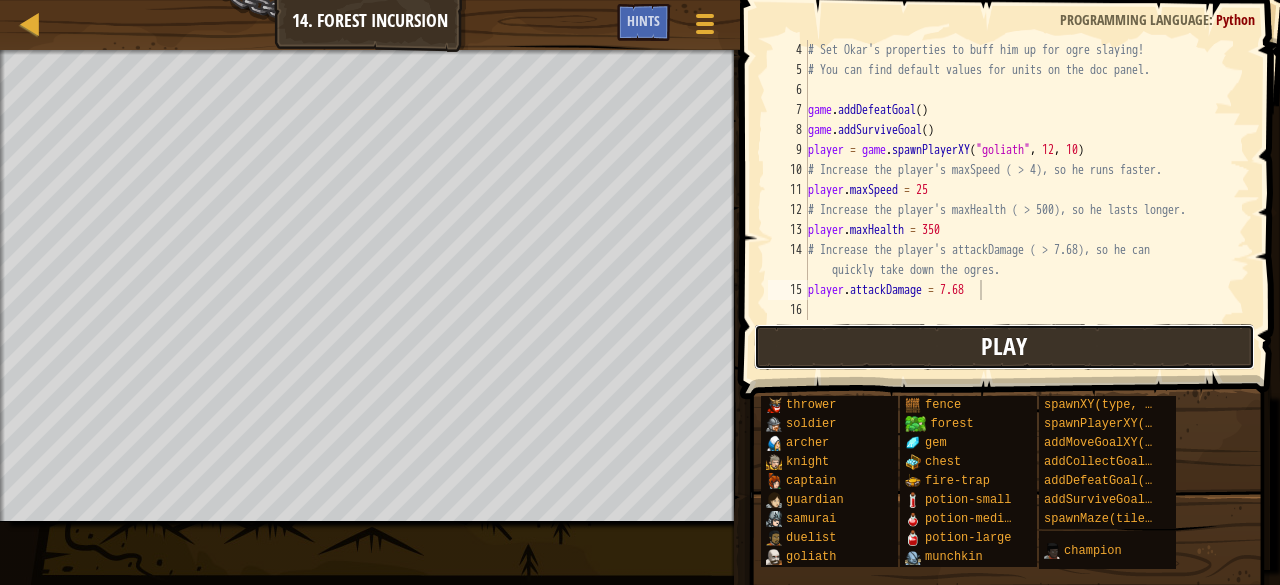 click on "Play" at bounding box center [1004, 347] 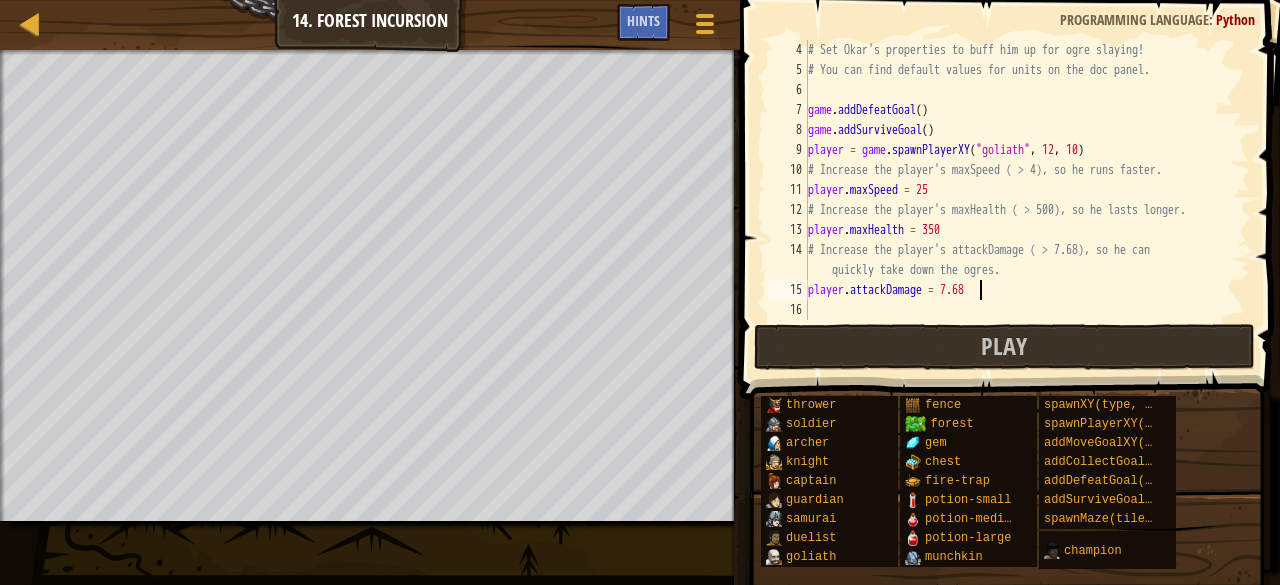 click on "x: 12 y: 10" at bounding box center (1019, 200) 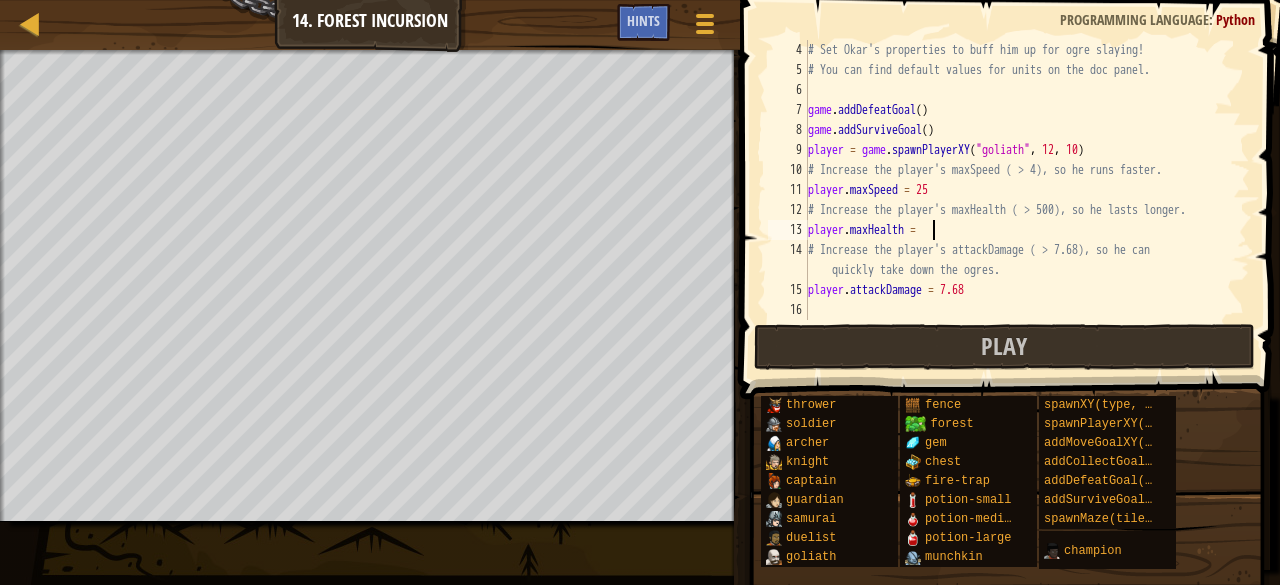 scroll, scrollTop: 9, scrollLeft: 10, axis: both 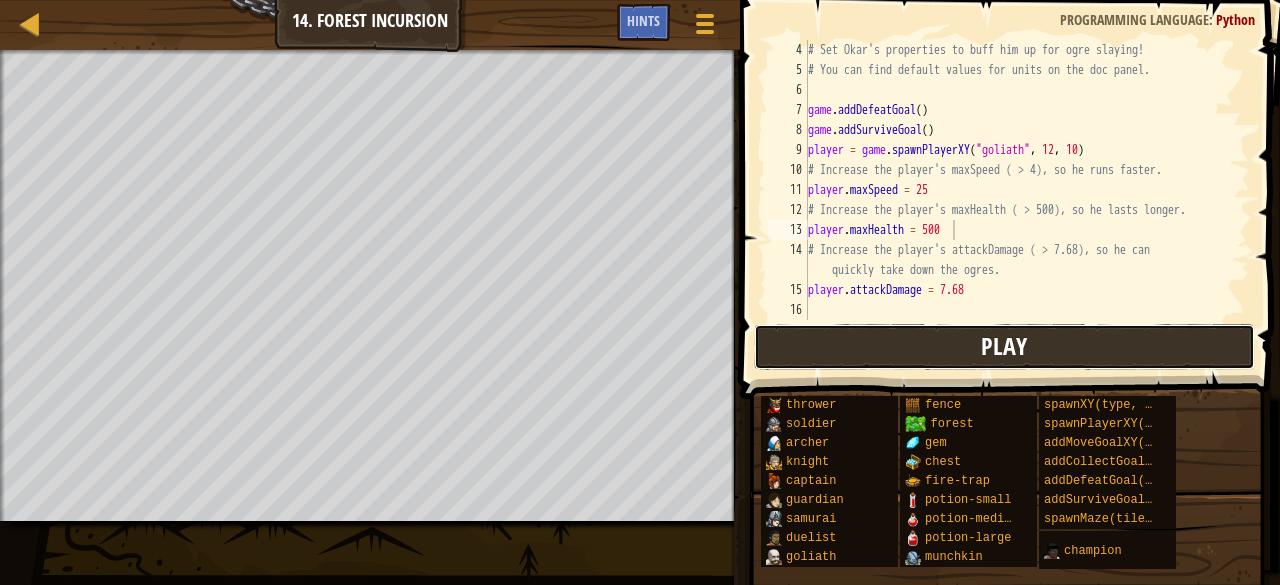click on "Play" at bounding box center [1004, 347] 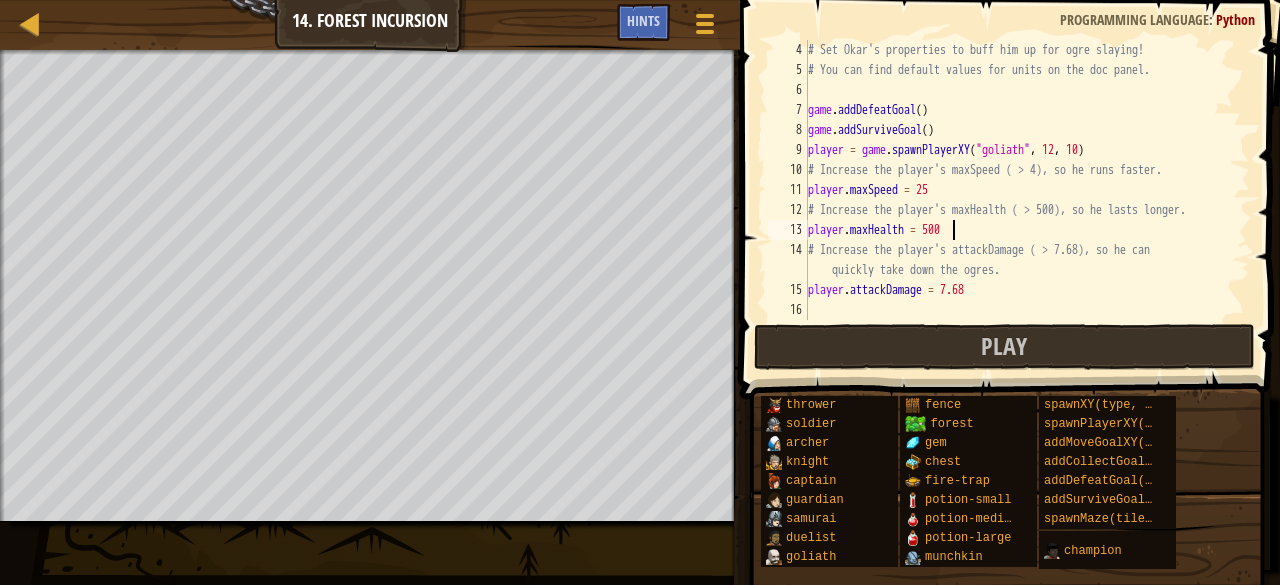 click on "player.maxHealth = [NUMBER] [NUMBER] [NUMBER] [NUMBER] [NUMBER] [NUMBER] [NUMBER] [NUMBER] [NUMBER] [NUMBER] [NUMBER] [NUMBER] [NUMBER] [NUMBER] [NUMBER] # Set Okar's properties to buff him up for ogre slaying! game . addDefeatGoal ( ) game . addSurviveGoal ()" at bounding box center [640, 0] 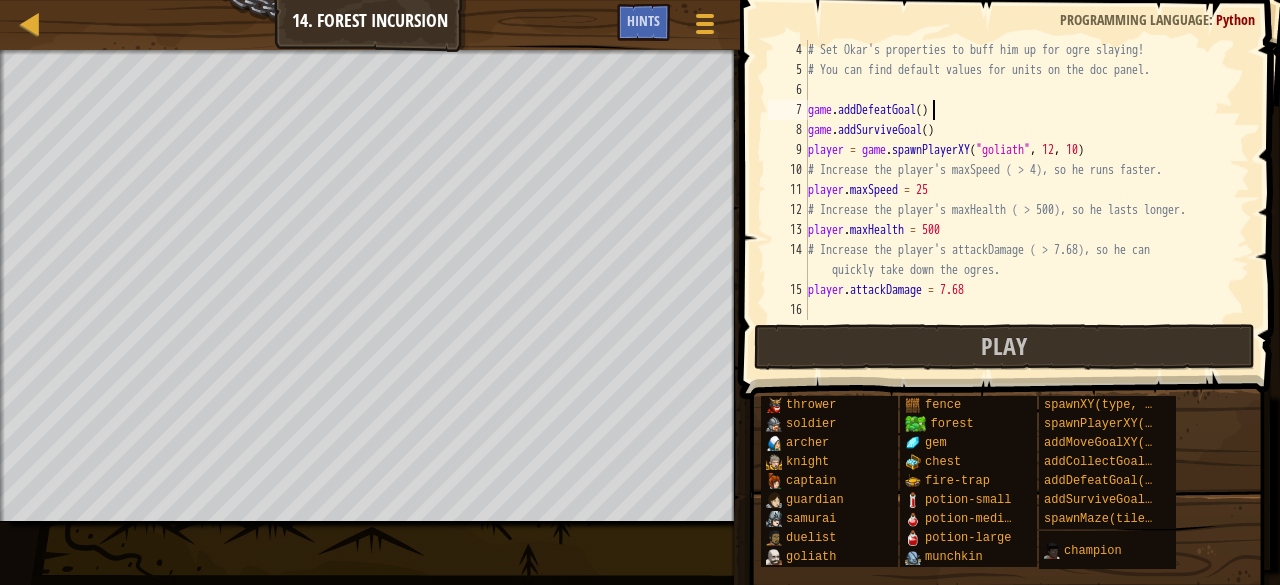 click on "# Set Okar's properties to buff him up for ogre slaying! # You can find default values for units on the doc panel. game . addDefeatGoal ( ) game . addSurviveGoal ( ) player   =   game . spawnPlayerXY ( "goliath" ,   [NUMBER] ,   [NUMBER] ) # Increase the player's maxSpeed ( > [NUMBER]), so he runs faster. player . maxSpeed   =   [NUMBER] # Increase the player's maxHealth ( > [NUMBER]), so he lasts longer. player . maxHealth   =   [NUMBER] # Increase the player's attackDamage ( > [NUMBER]), so he can       quickly take down the ogres. player . attackDamage   =   [NUMBER]" at bounding box center (1019, 200) 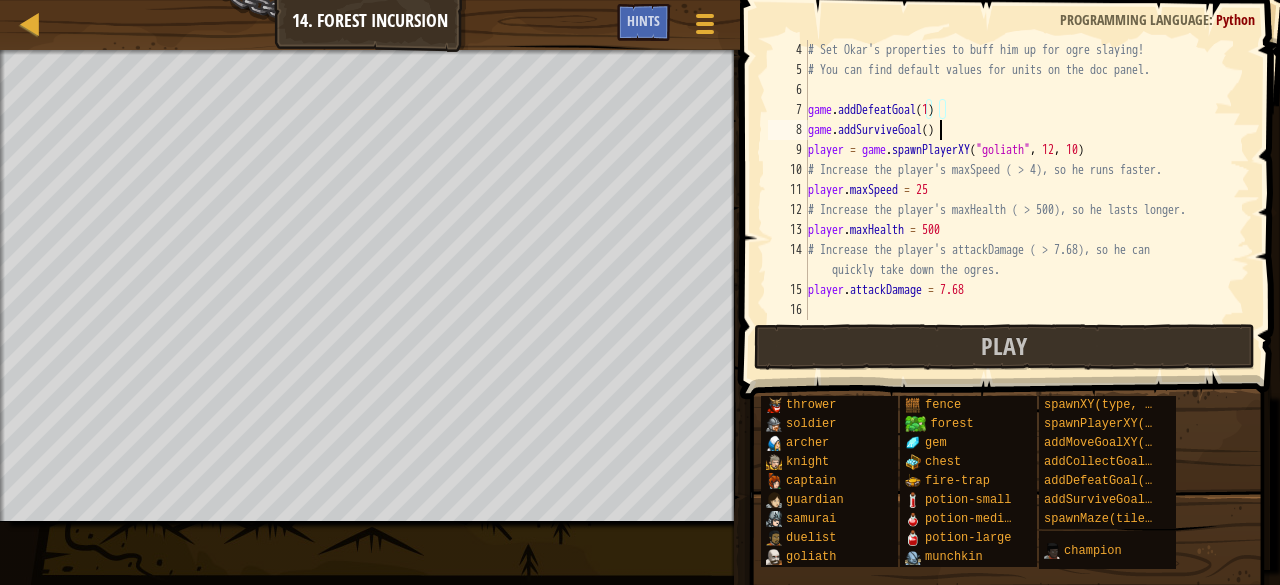 click on "# Set Okar's properties to buff him up for ogre slaying! # You can find default values for units on the doc panel. game . addDefeatGoal ( 1 ) game . addSurviveGoal ( ) player   =   game . spawnPlayerXY ( "goliath" ,   12 ,   10 ) # Increase the player's maxSpeed ( > 4), so he runs faster. player . maxSpeed   =   25 # Increase the player's maxHealth ( > 500), so he lasts longer. player . maxHealth   =   500 # Increase the player's attackDamage ( > 7.68), so he can       quickly take down the ogres. player . attackDamage   =   7.68" at bounding box center [1019, 200] 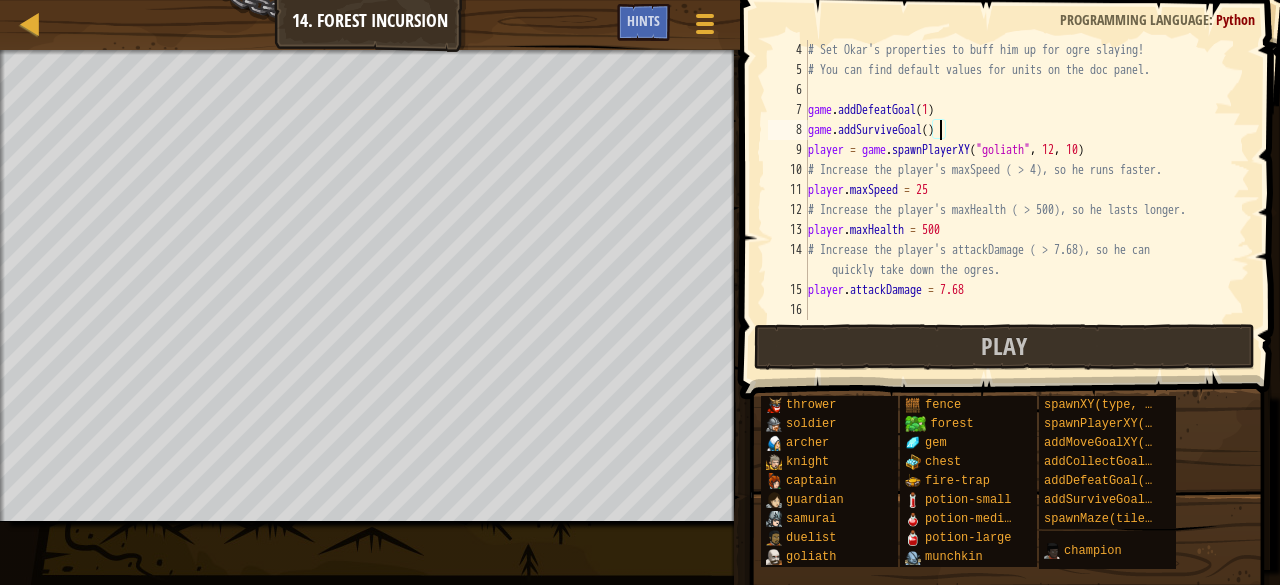 scroll, scrollTop: 9, scrollLeft: 11, axis: both 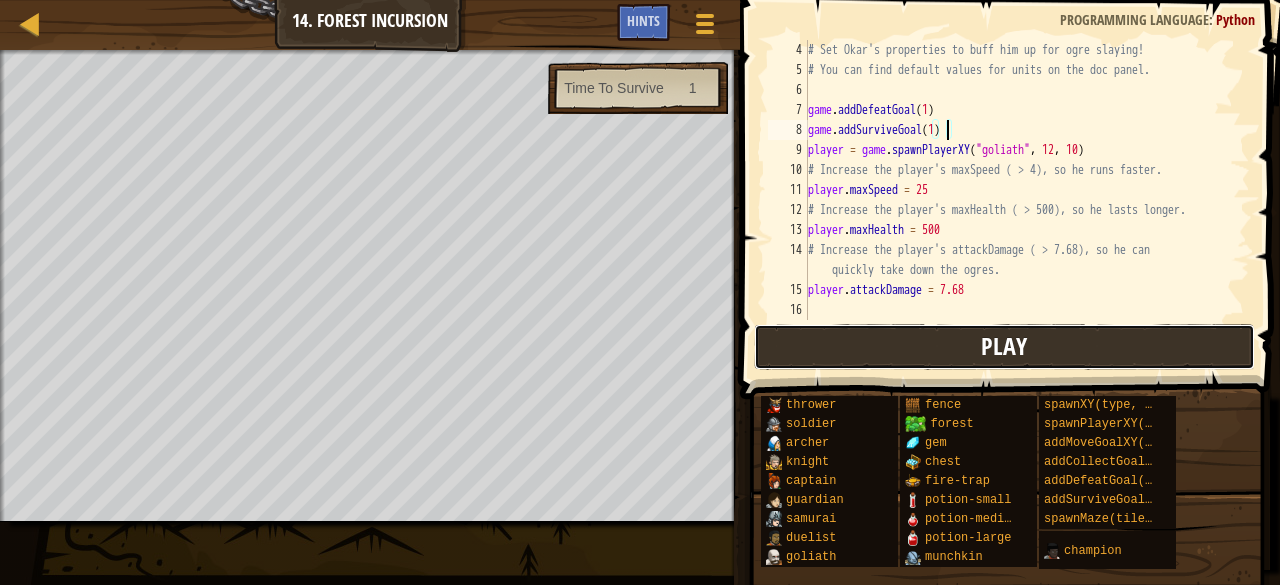 click on "Play" at bounding box center (1004, 347) 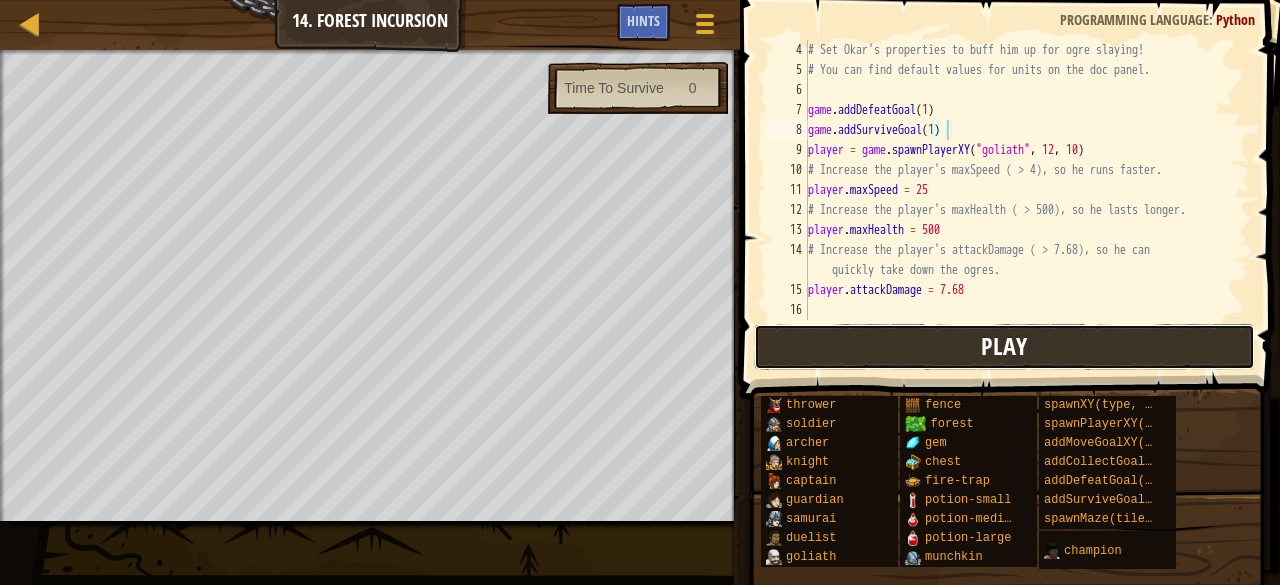 click on "Play" at bounding box center [1004, 347] 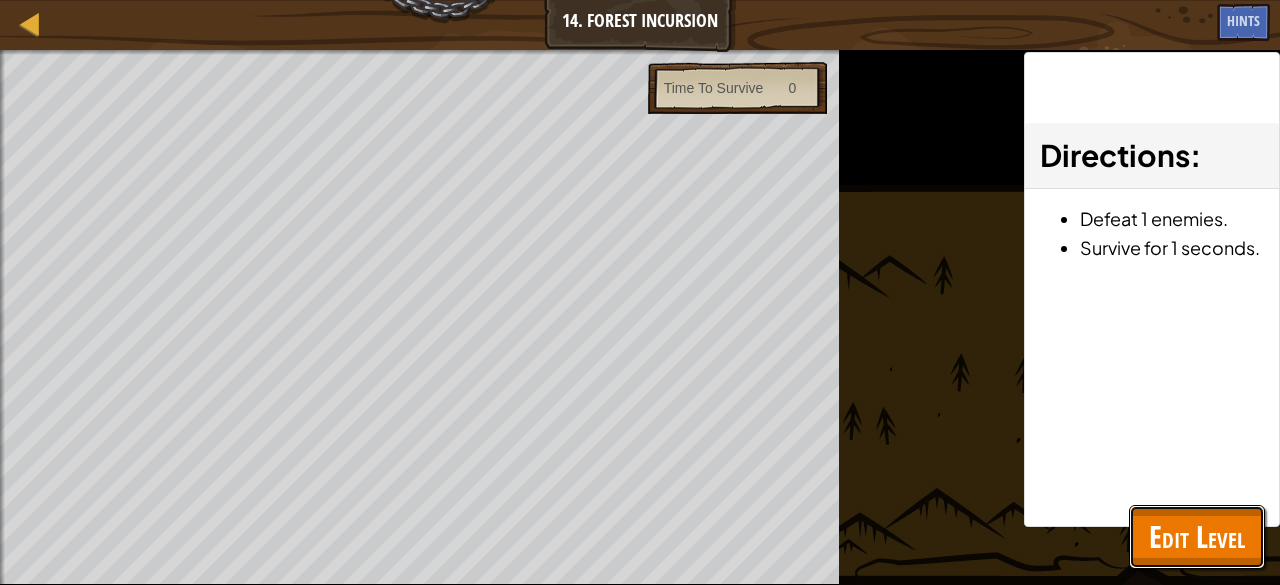 click on "Edit Level" at bounding box center (1197, 536) 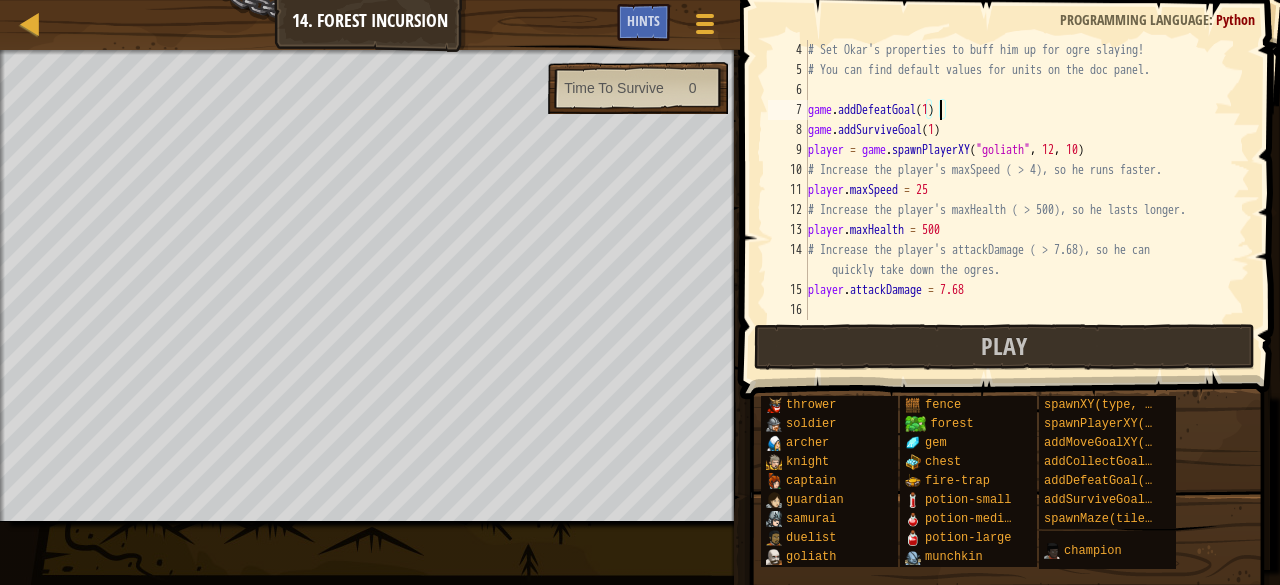 click on "x: 12 y: 10" at bounding box center [1019, 200] 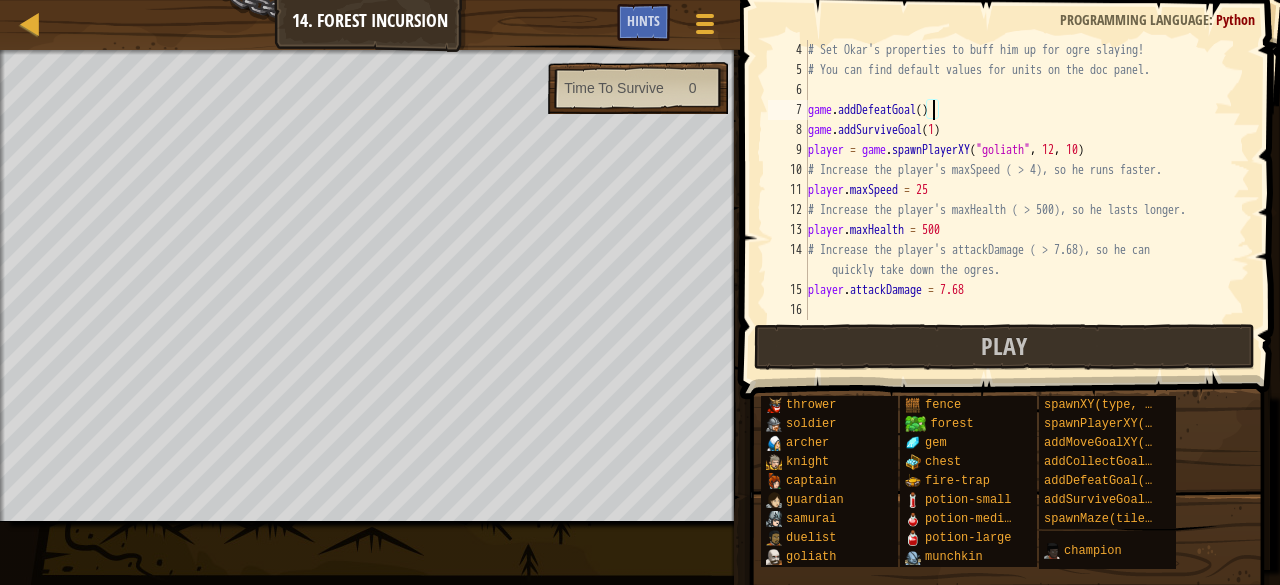 click on "x: 12 y: 10" at bounding box center [1019, 200] 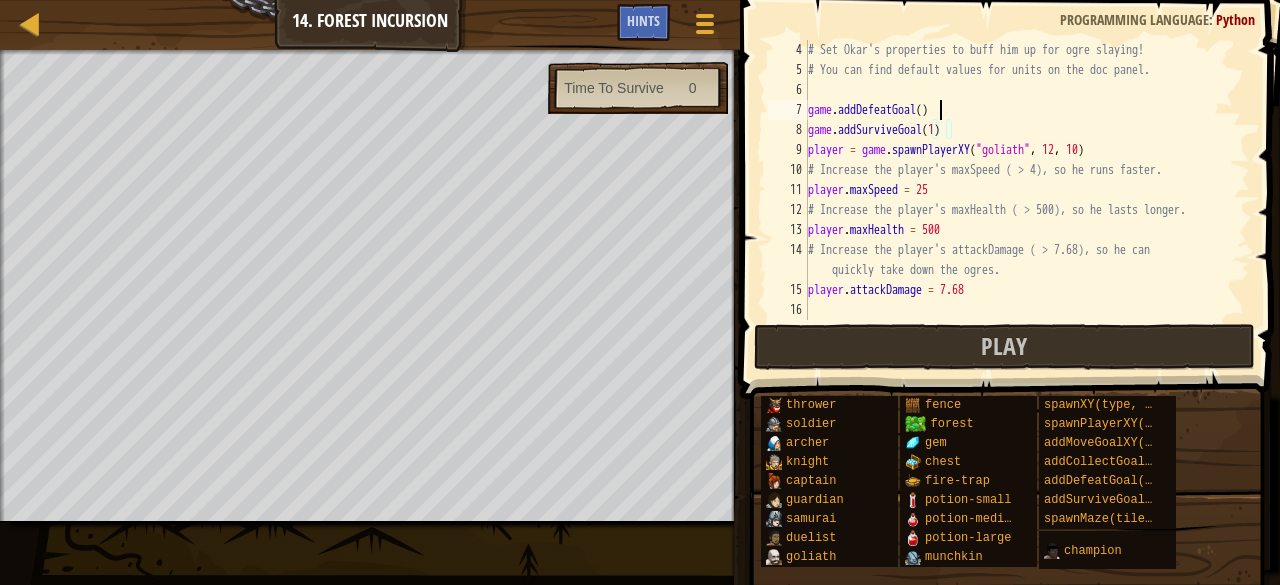 click on "x: 12 y: 10" at bounding box center [1019, 200] 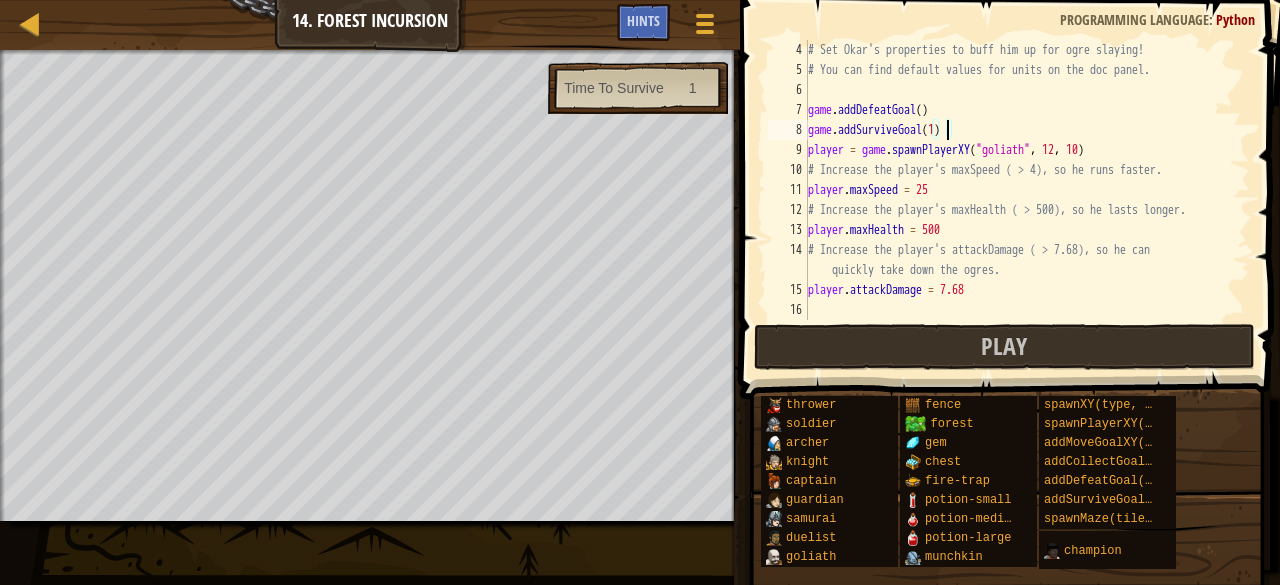 click on "x: 12 y: 10" at bounding box center (1019, 200) 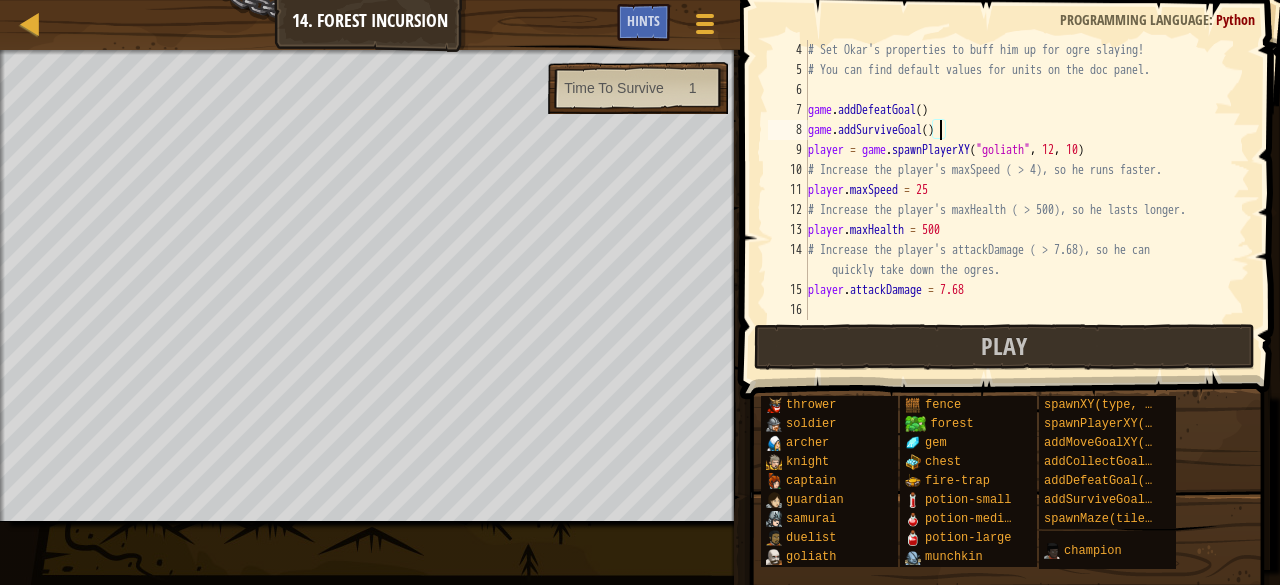 click on "# Set Okar's properties to buff him up for ogre slaying! # You can find default values for units on the doc panel. game . addDefeatGoal ( ) game . addSurviveGoal ( ) player   =   game . spawnPlayerXY ( "goliath" ,   [NUMBER] ,   [NUMBER] ) # Increase the player's maxSpeed ( > [NUMBER]), so he runs faster. player . maxSpeed   =   [NUMBER] # Increase the player's maxHealth ( > [NUMBER]), so he lasts longer. player . maxHealth   =   [NUMBER] # Increase the player's attackDamage ( > [NUMBER]), so he can       quickly take down the ogres. player . attackDamage   =   [NUMBER]" at bounding box center [1019, 200] 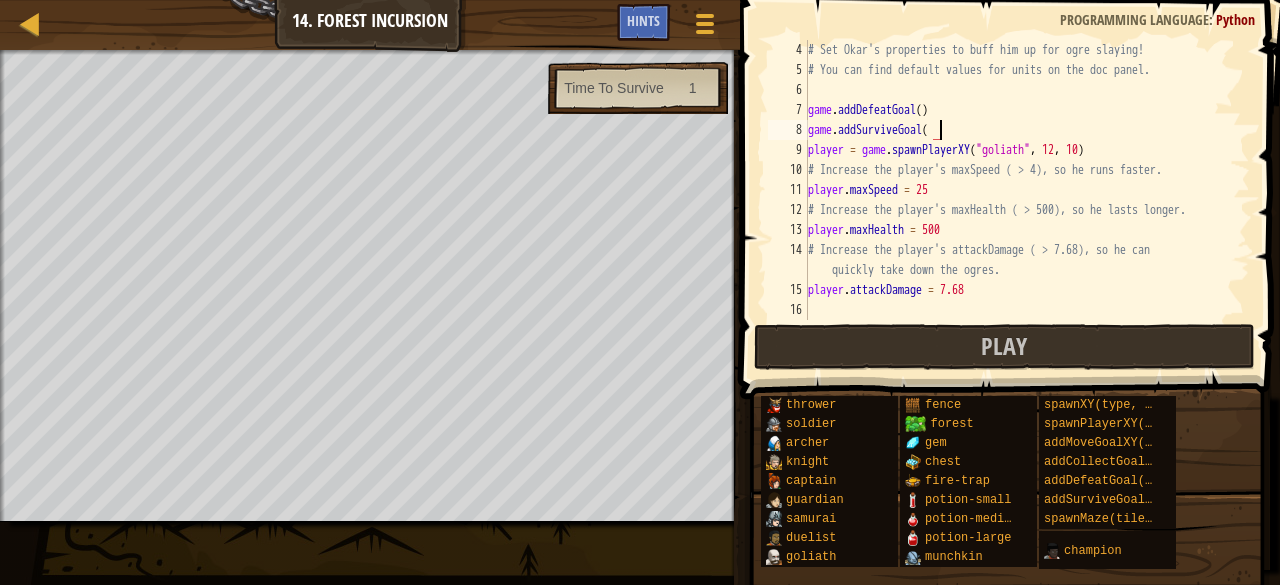 scroll, scrollTop: 9, scrollLeft: 9, axis: both 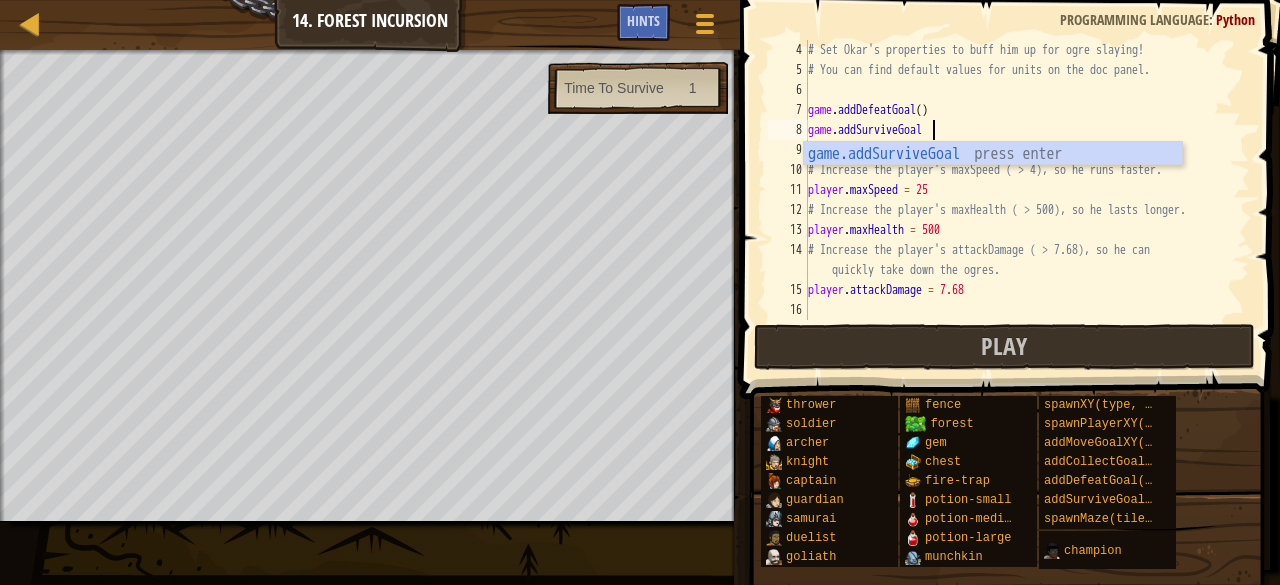 click on "x: 12 y: 10" at bounding box center [1019, 200] 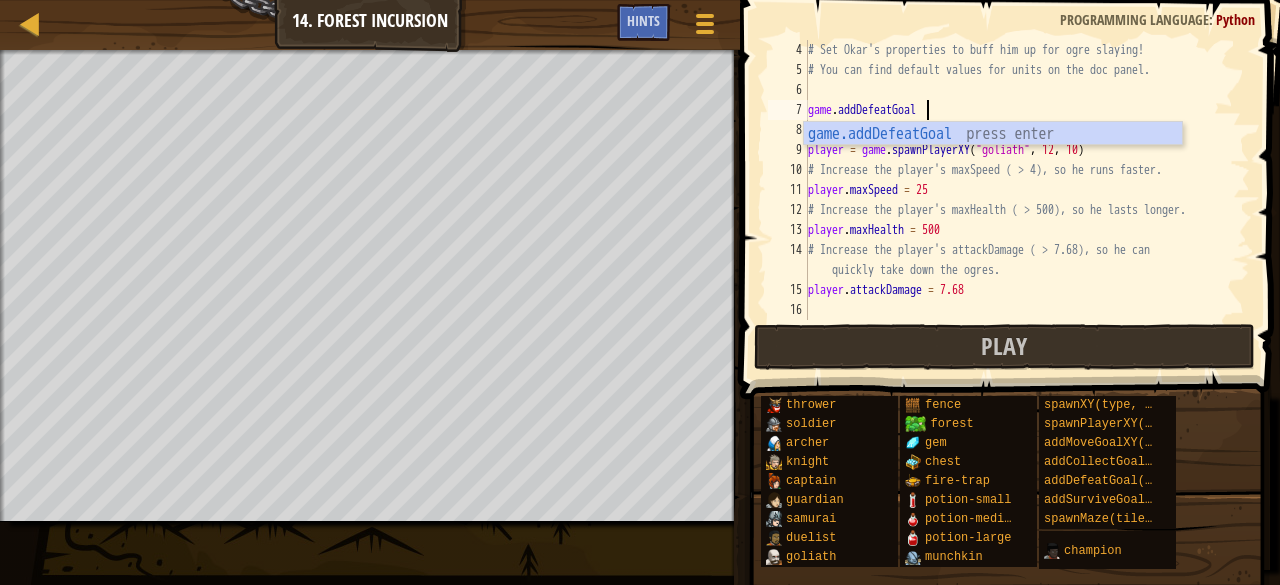 scroll, scrollTop: 9, scrollLeft: 8, axis: both 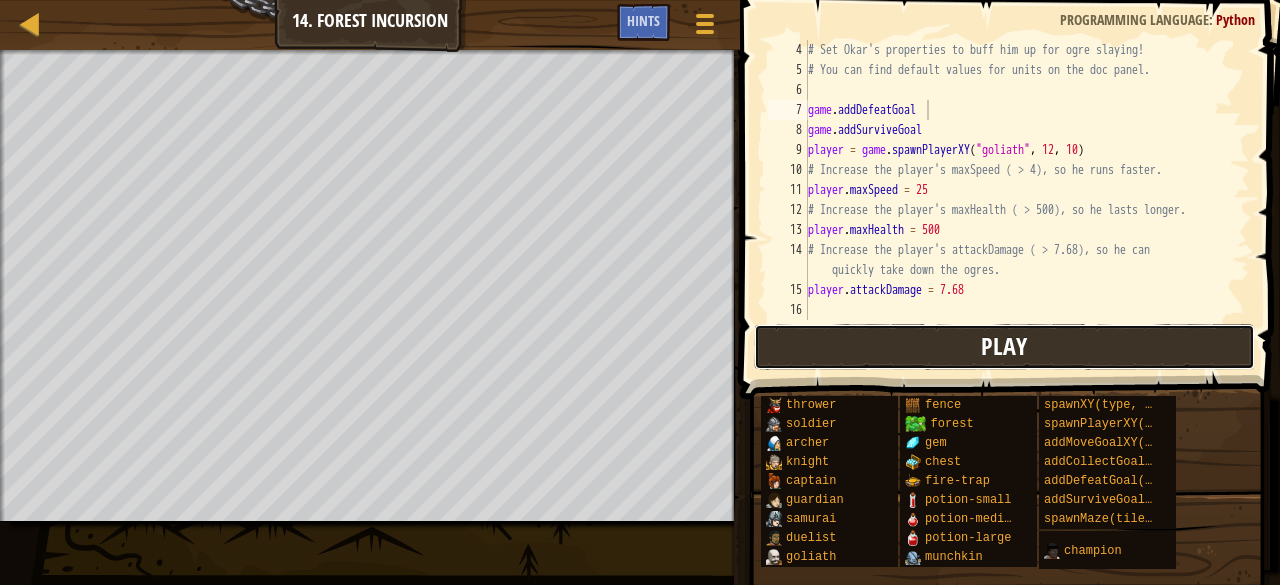 click on "Play" at bounding box center [1004, 346] 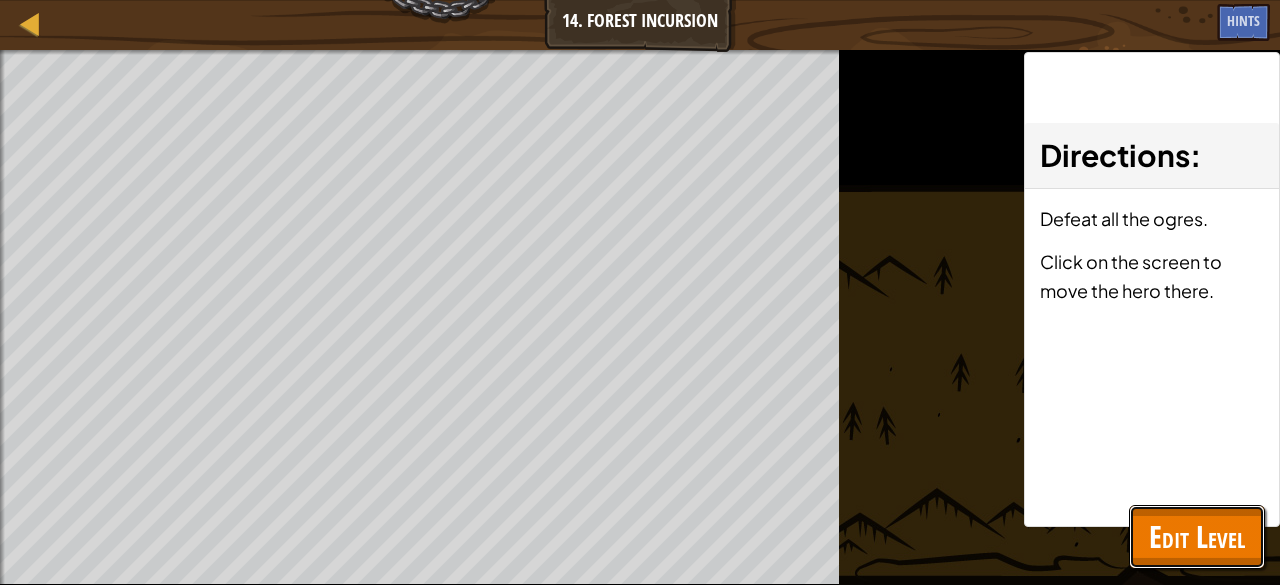 click on "Edit Level" at bounding box center (1197, 536) 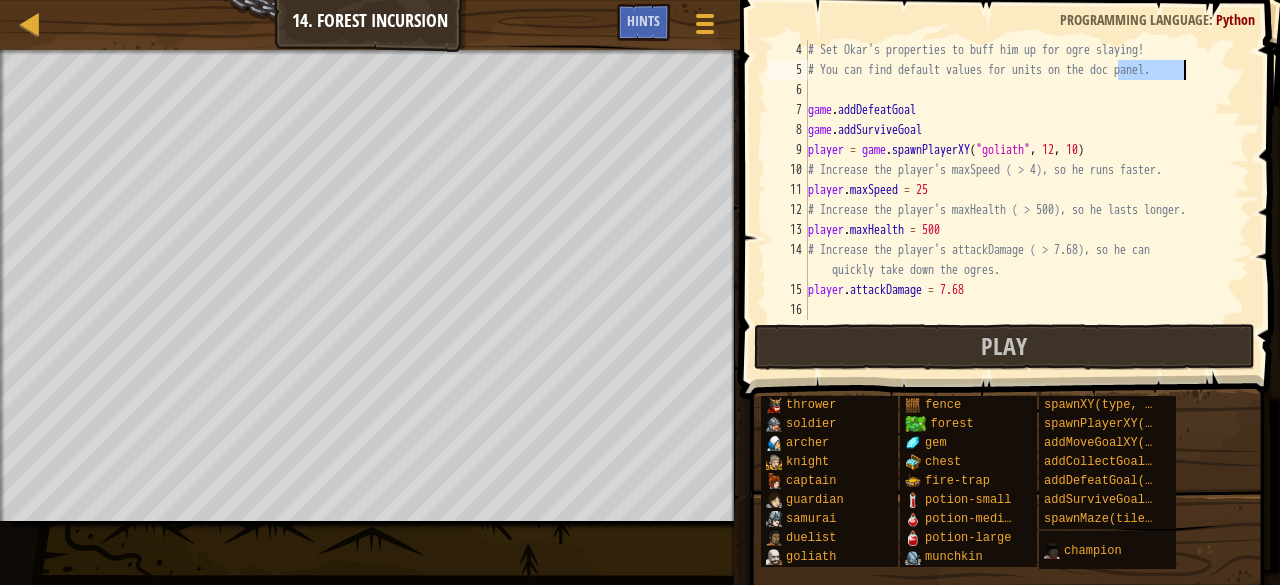drag, startPoint x: 1117, startPoint y: 71, endPoint x: 1184, endPoint y: 73, distance: 67.02985 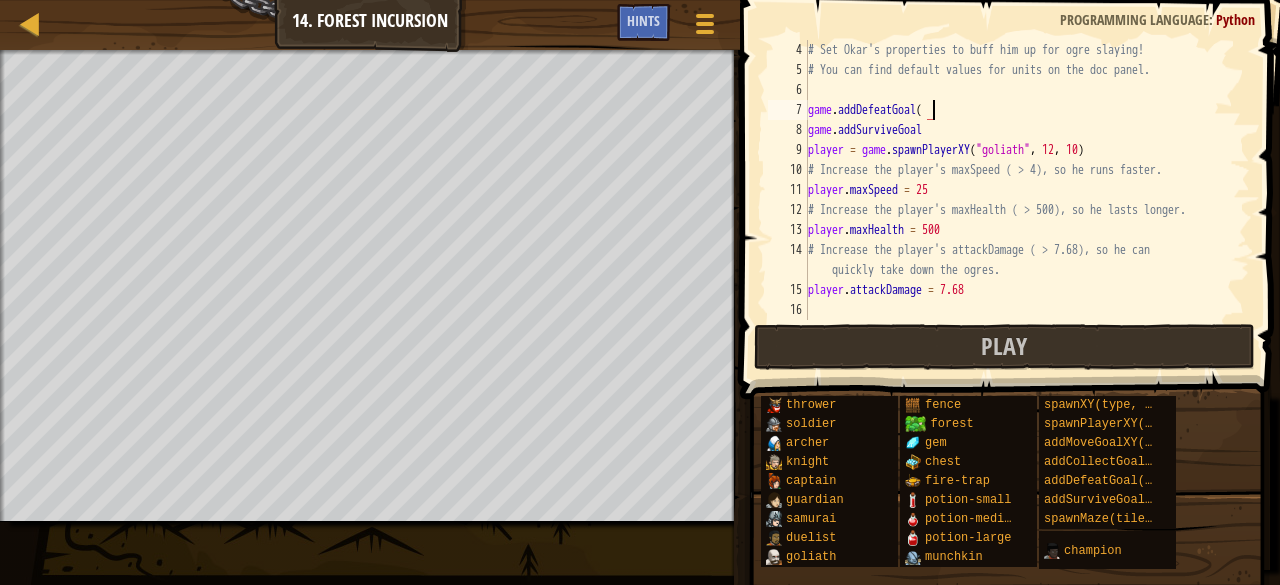 scroll, scrollTop: 9, scrollLeft: 9, axis: both 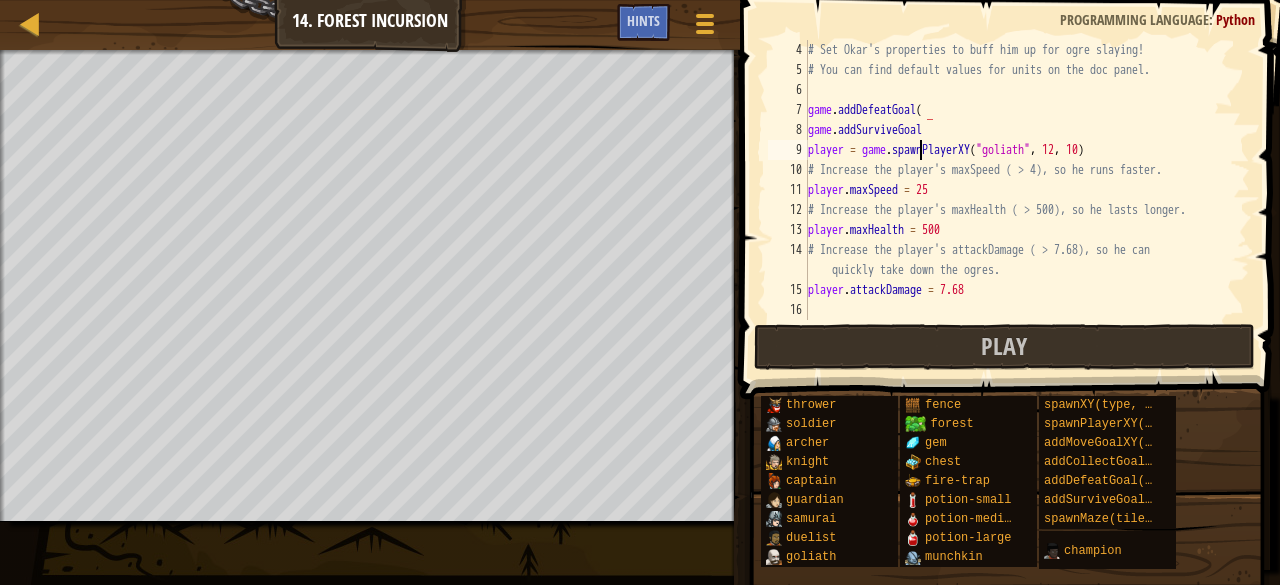 click on "# Set Okar's properties to buff him up for ogre slaying! # You can find default values for units on the doc panel. game . addDefeatGoal ( game . addSurviveGoal player   =   game . spawnPlayerXY ( "goliath" ,   12 ,   10 ) # Increase the player's maxSpeed ( > 4), so he runs faster. player . maxSpeed   =   25 # Increase the player's maxHealth ( > 500), so he lasts longer. player . maxHealth   =   500 # Increase the player's attackDamage ( > 7.68), so he can       quickly take down the ogres. player . attackDamage   =   7.68" at bounding box center [1019, 200] 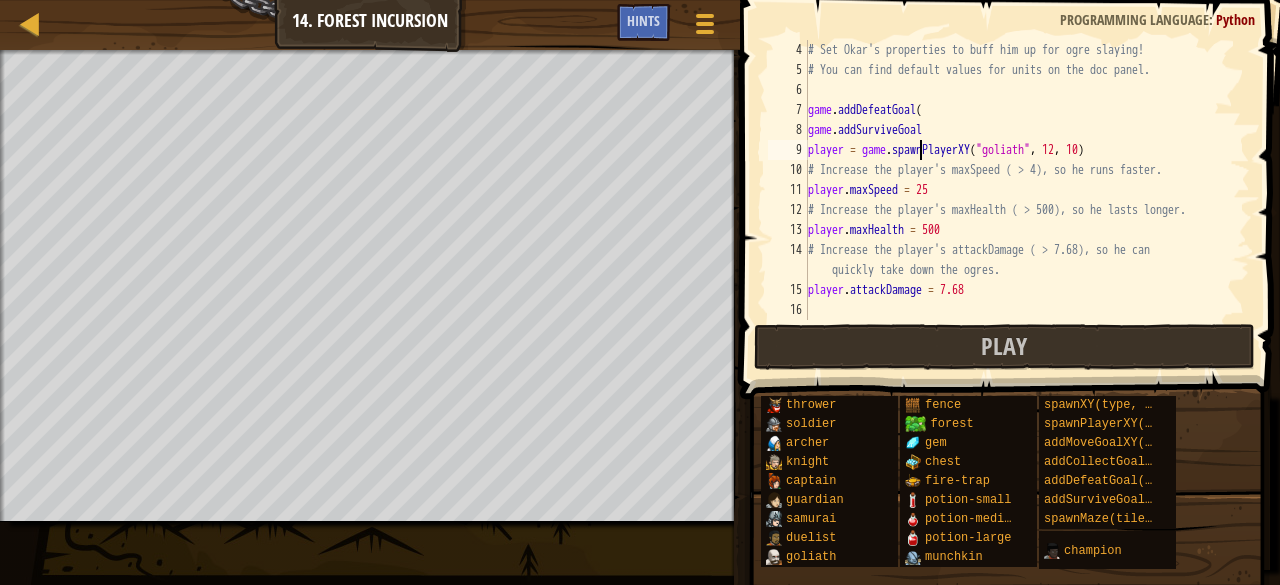 scroll, scrollTop: 9, scrollLeft: 10, axis: both 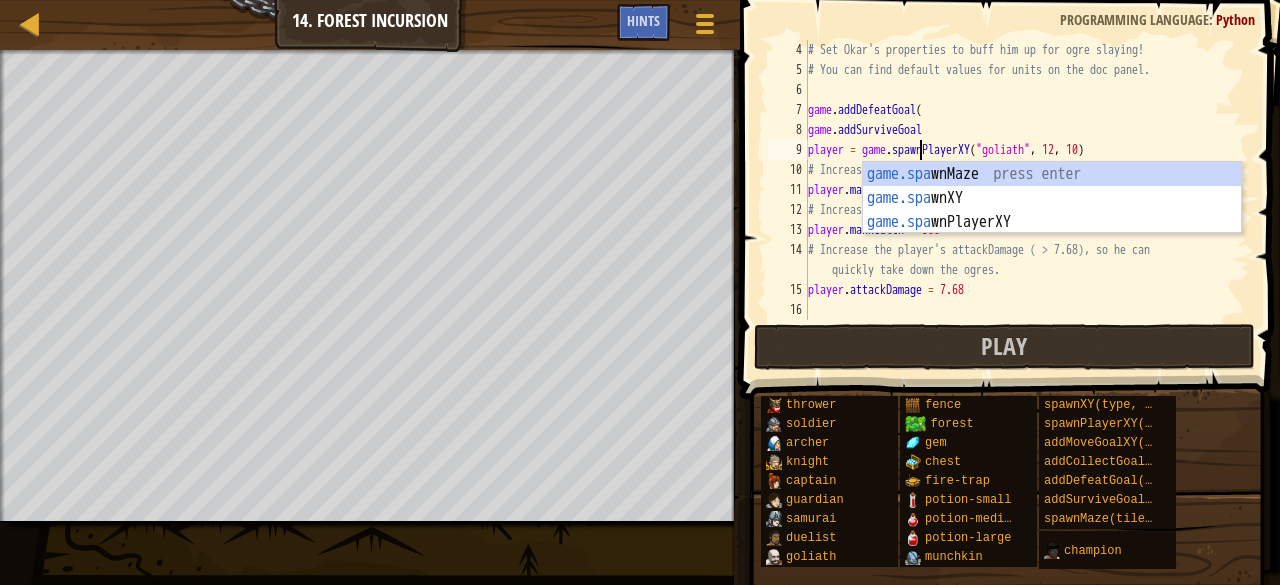 click on "# Set Okar's properties to buff him up for ogre slaying! # You can find default values for units on the doc panel. game . addDefeatGoal ( game . addSurviveGoal player   =   game . spawnPlayerXY ( "goliath" ,   12 ,   10 ) # Increase the player's maxSpeed ( > 4), so he runs faster. player . maxSpeed   =   25 # Increase the player's maxHealth ( > 500), so he lasts longer. player . maxHealth   =   500 # Increase the player's attackDamage ( > 7.68), so he can       quickly take down the ogres. player . attackDamage   =   7.68" at bounding box center [1019, 200] 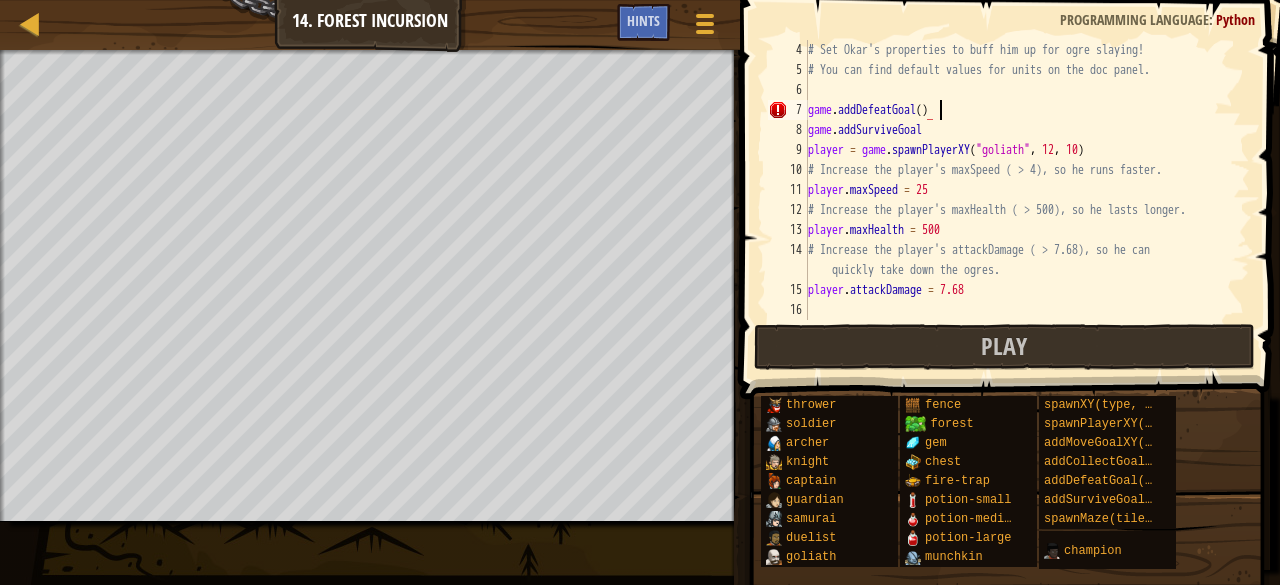 scroll, scrollTop: 9, scrollLeft: 10, axis: both 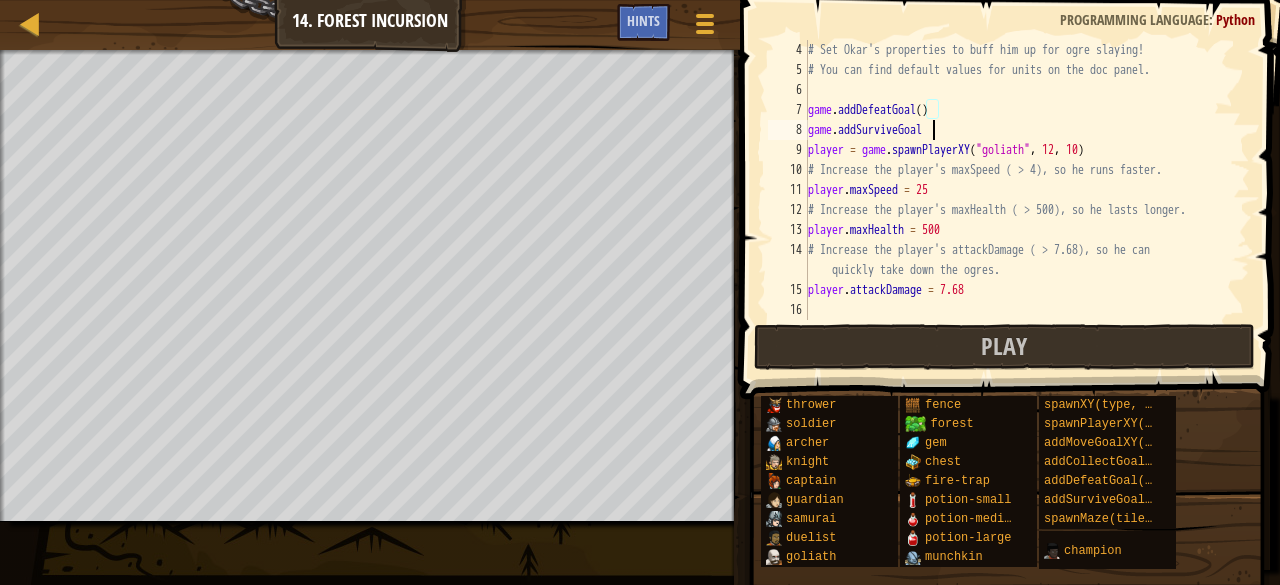 click on "x: 12 y: 10" at bounding box center (1019, 200) 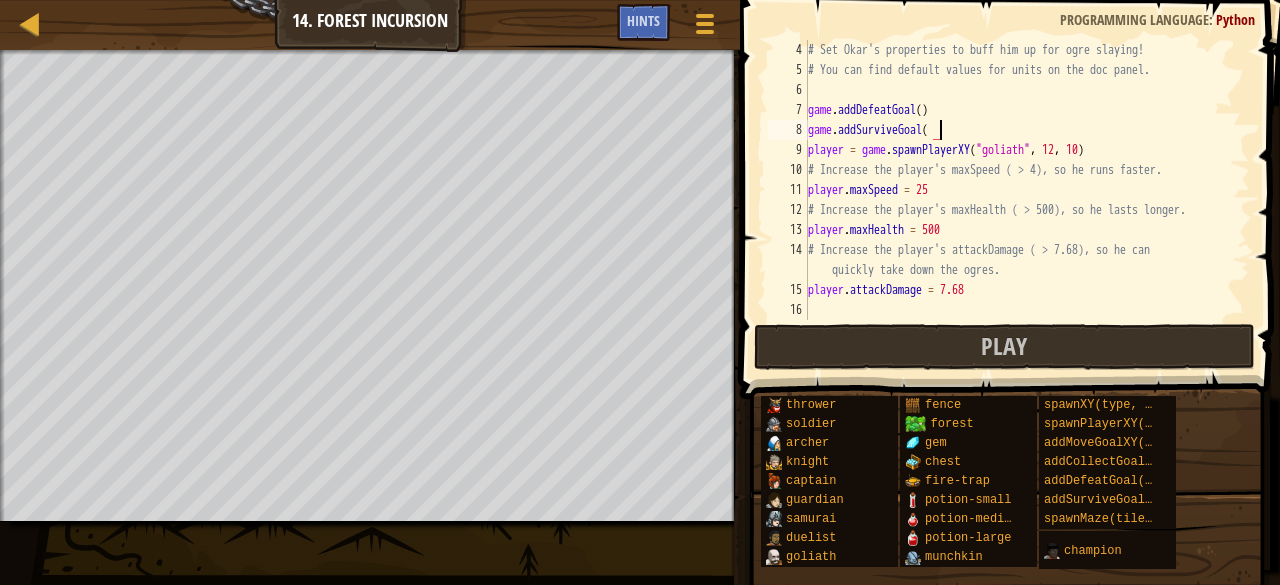 scroll, scrollTop: 9, scrollLeft: 10, axis: both 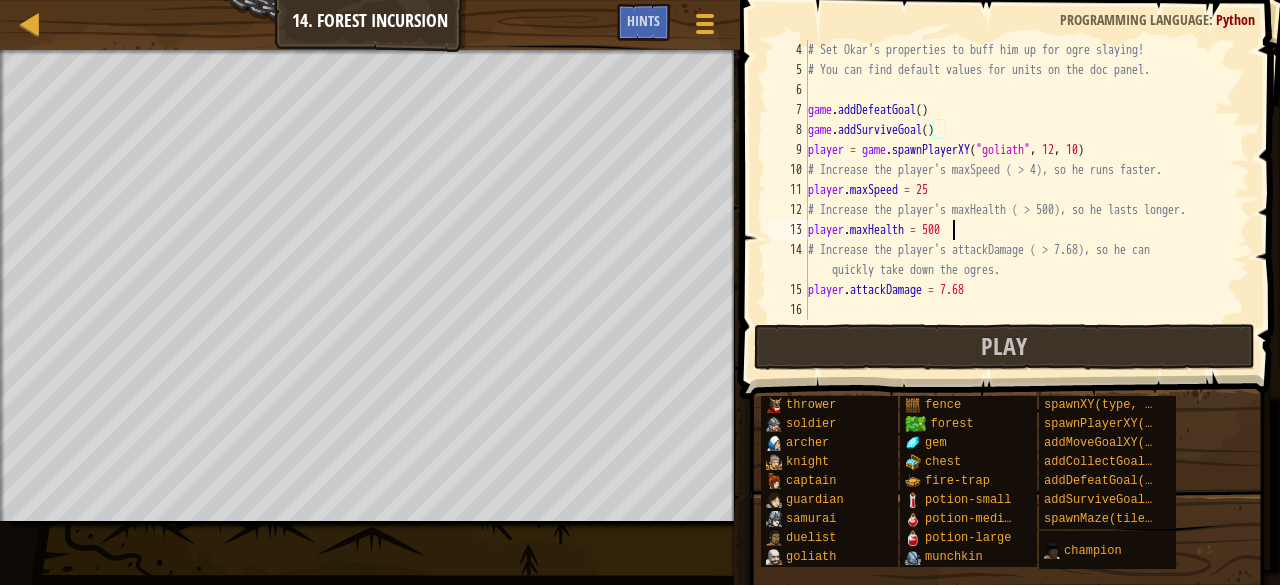 click on "# Set Okar's properties to buff him up for ogre slaying! # You can find default values for units on the doc panel. game . addDefeatGoal ( ) game . addSurviveGoal ( ) player   =   game . spawnPlayerXY ( "goliath" ,   [NUMBER] ,   [NUMBER] ) # Increase the player's maxSpeed ( > [NUMBER]), so he runs faster. player . maxSpeed   =   [NUMBER] # Increase the player's maxHealth ( > [NUMBER]), so he lasts longer. player . maxHealth   =   [NUMBER] # Increase the player's attackDamage ( > [NUMBER]), so he can       quickly take down the ogres. player . attackDamage   =   [NUMBER]" at bounding box center (1019, 200) 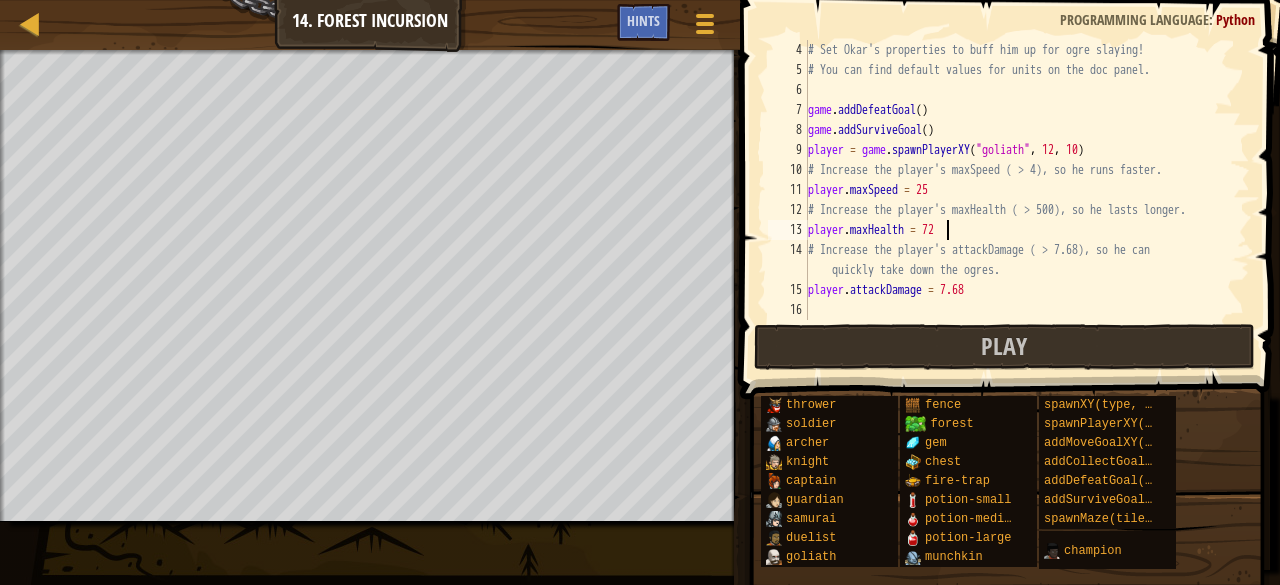 scroll, scrollTop: 9, scrollLeft: 10, axis: both 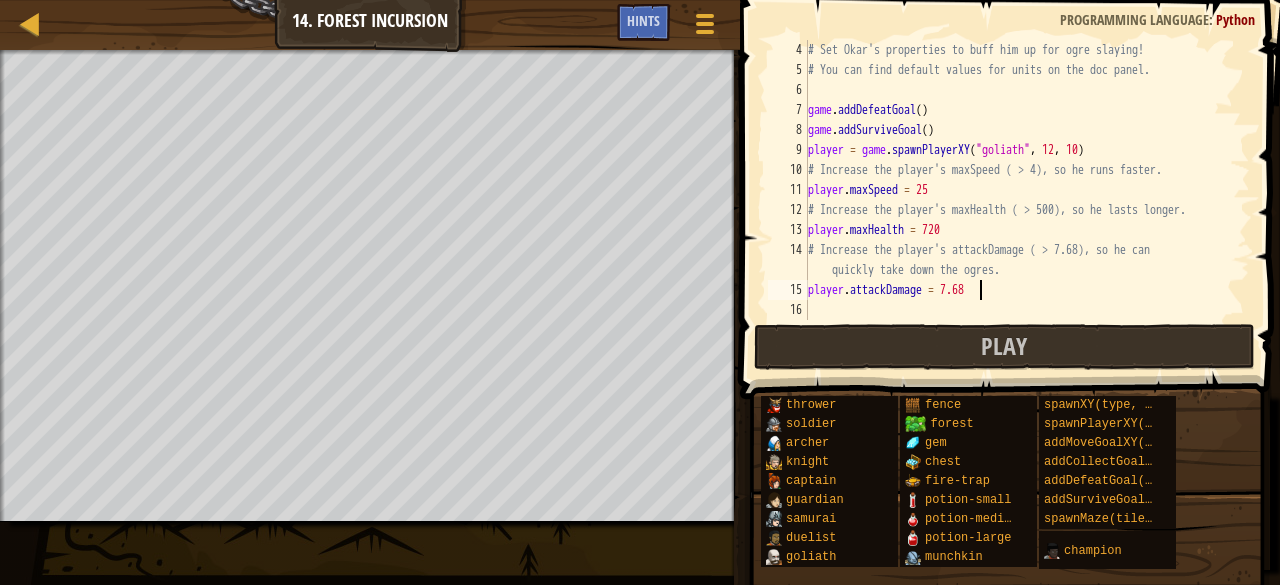 click on "# Set Okar's properties to buff him up for ogre slaying! # You can find default values for units on the doc panel. game . addDefeatGoal ( ) game . addSurviveGoal ( ) player   =   game . spawnPlayerXY ( "goliath" ,   12 ,   10 ) # Increase the player's maxSpeed ( > 4), so he runs faster. player . maxSpeed   =   25 # Increase the player's maxHealth ( > 500), so he lasts longer. player . maxHealth   =   720 # Increase the player's attackDamage ( > 7.68), so he can       quickly take down the ogres. player . attackDamage   =   7.68" at bounding box center (1019, 200) 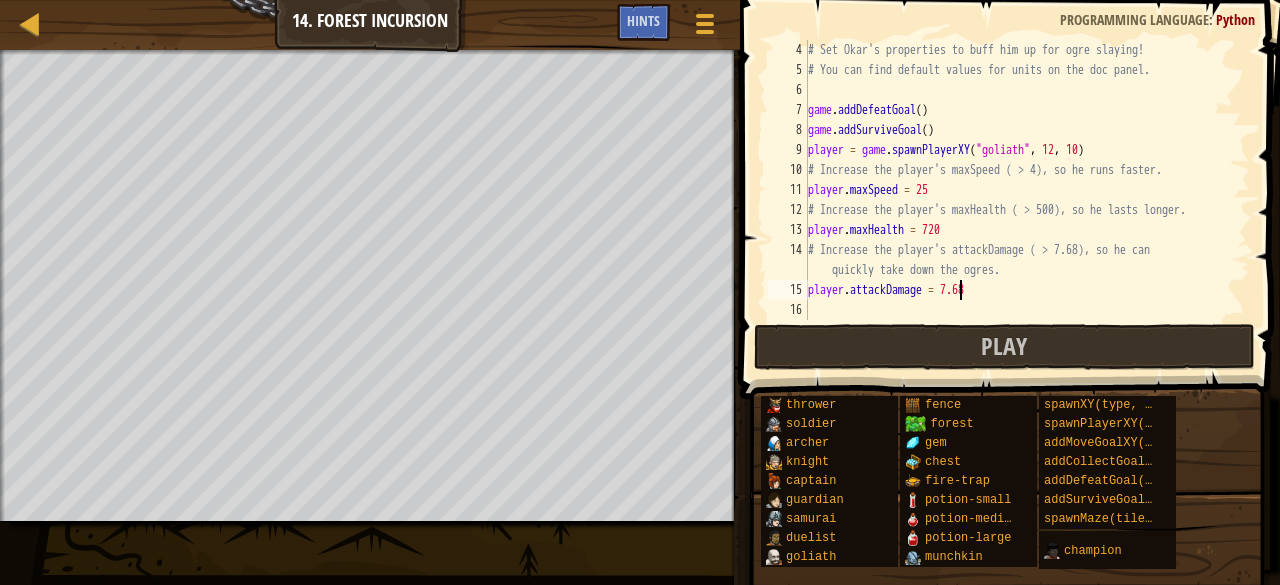 click on "# Set Okar's properties to buff him up for ogre slaying! # You can find default values for units on the doc panel. game . addDefeatGoal ( ) game . addSurviveGoal ( ) player   =   game . spawnPlayerXY ( "goliath" ,   12 ,   10 ) # Increase the player's maxSpeed ( > 4), so he runs faster. player . maxSpeed   =   25 # Increase the player's maxHealth ( > 500), so he lasts longer. player . maxHealth   =   720 # Increase the player's attackDamage ( > 7.68), so he can       quickly take down the ogres. player . attackDamage   =   7.68" at bounding box center (1019, 200) 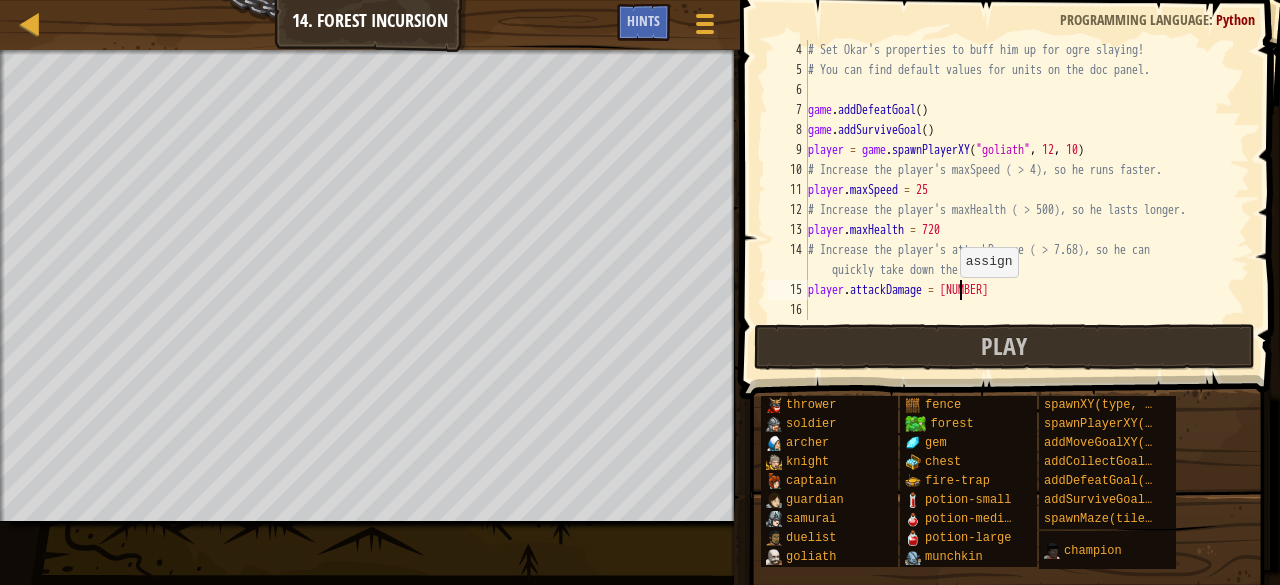scroll, scrollTop: 9, scrollLeft: 12, axis: both 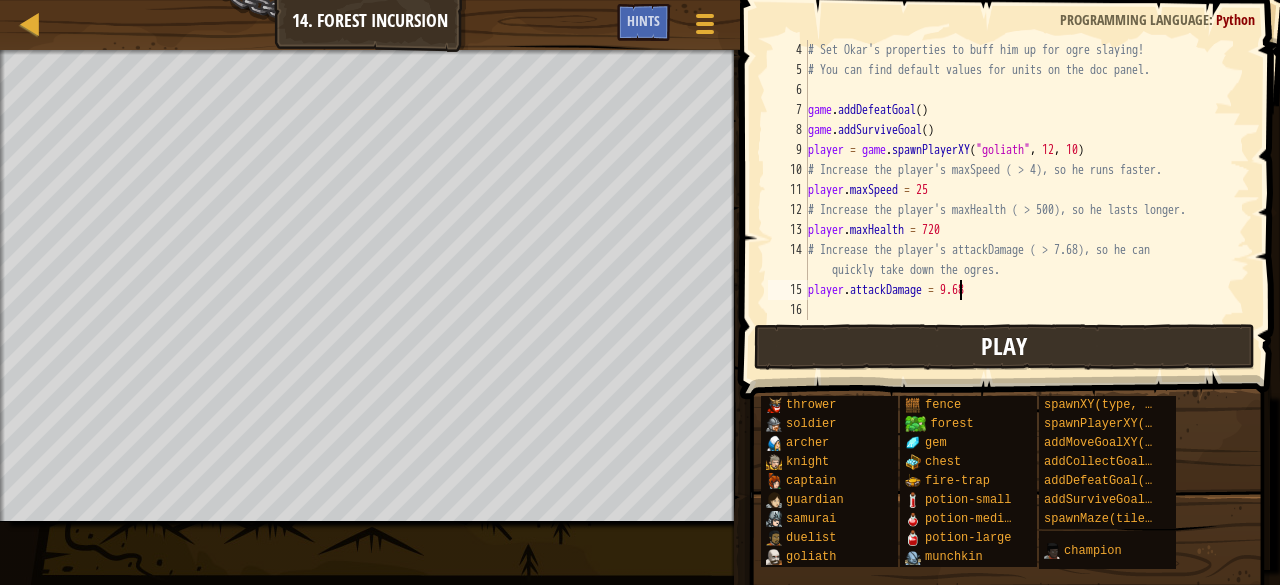type on "player.attackDamage = 9.68" 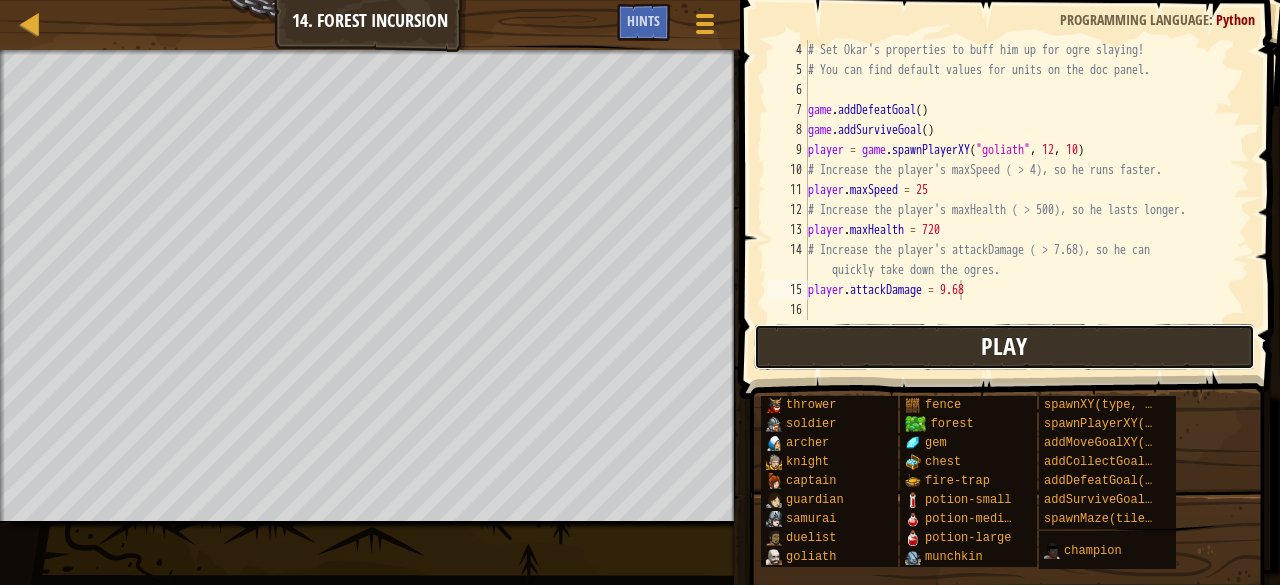 click on "Play" at bounding box center (1004, 347) 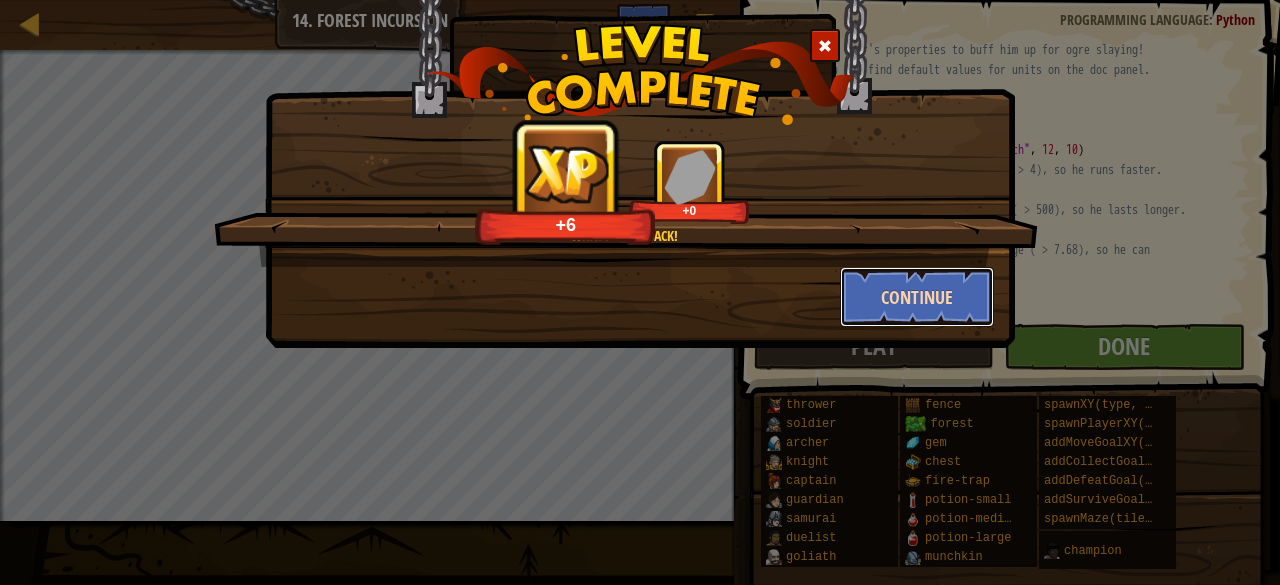 click on "Continue" at bounding box center [917, 297] 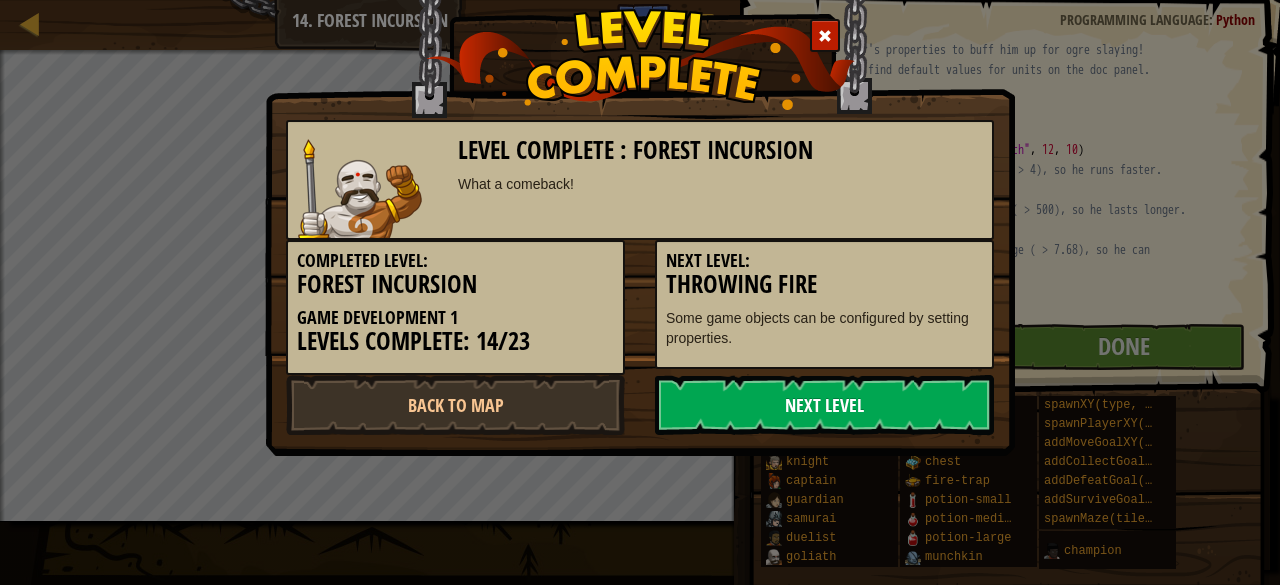 click on "Next Level" at bounding box center (824, 405) 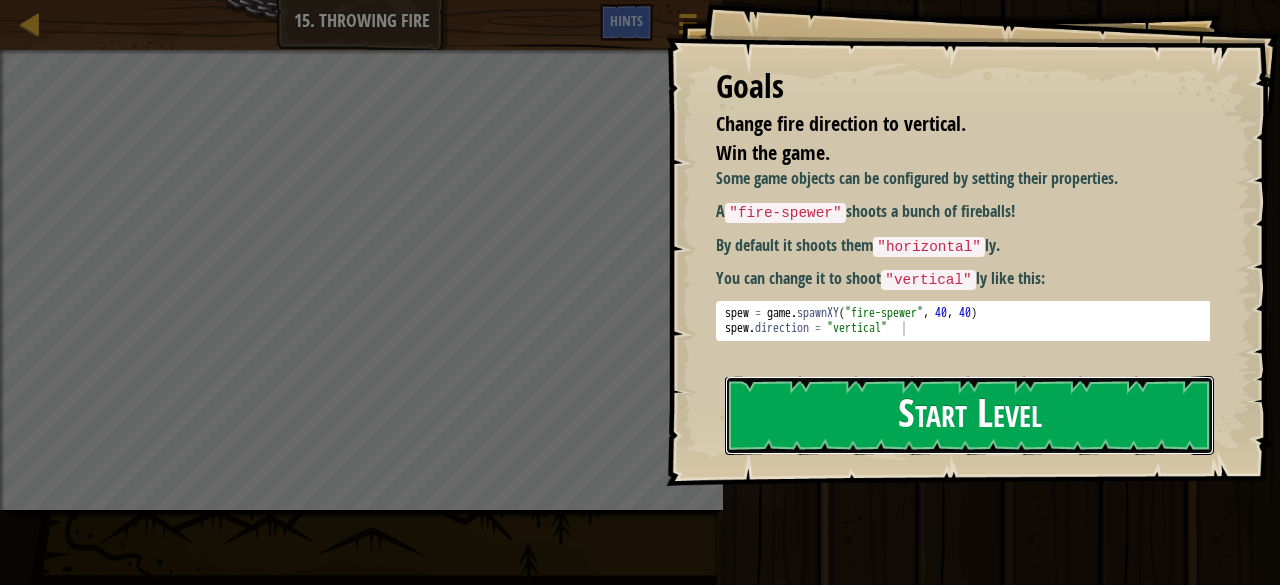 click on "Start Level" at bounding box center [969, 415] 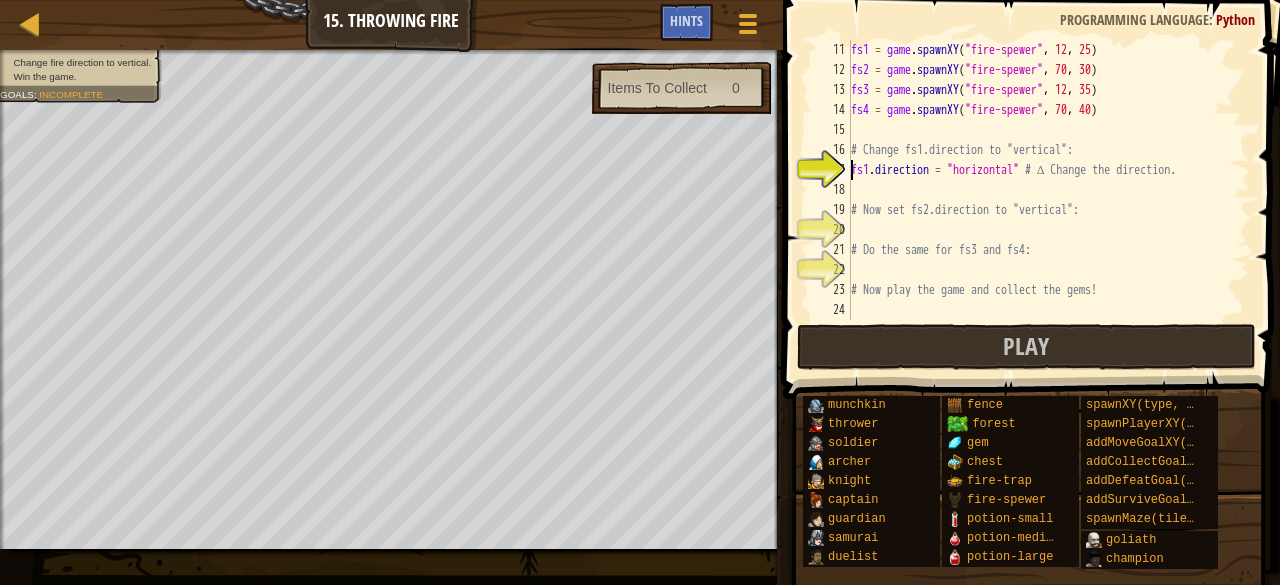 scroll, scrollTop: 200, scrollLeft: 0, axis: vertical 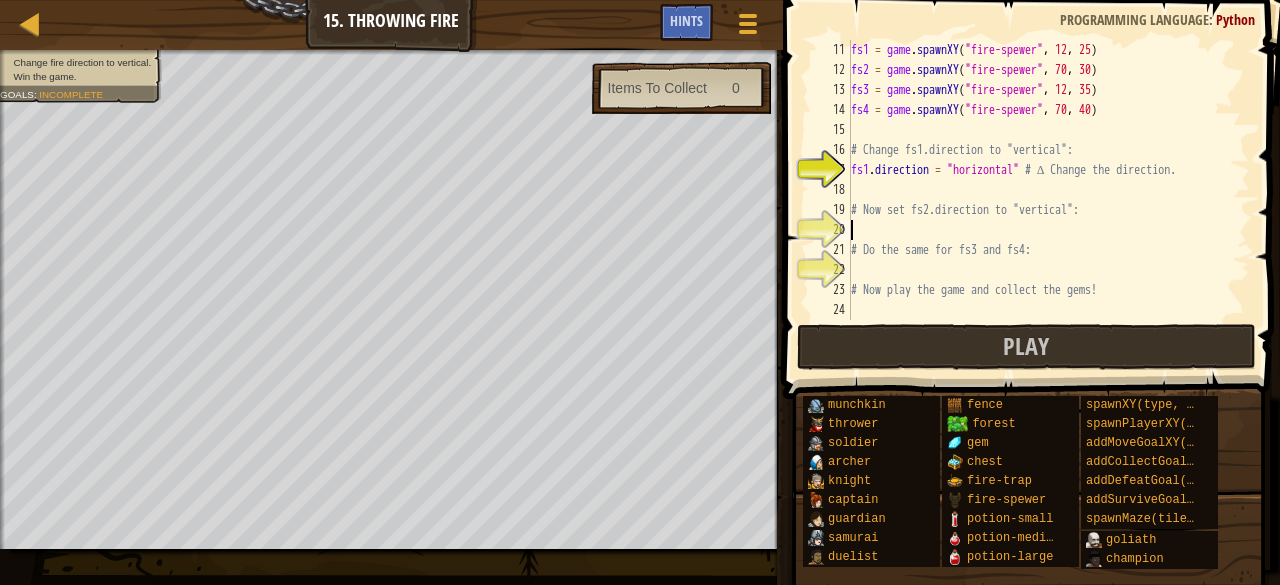 type on "f" 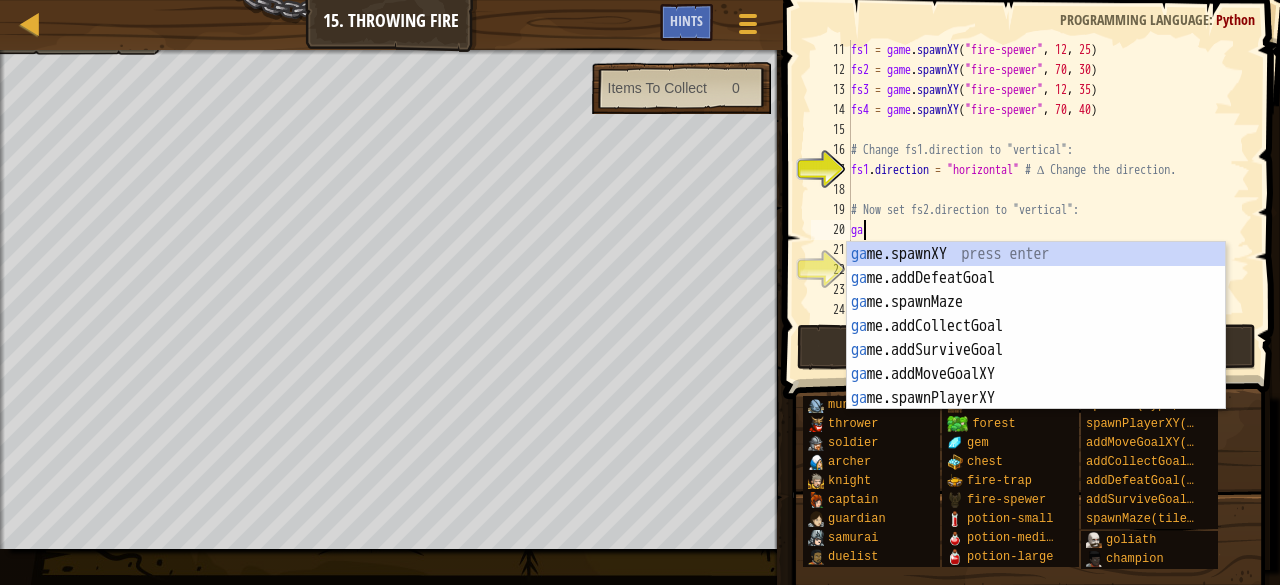 type on "g" 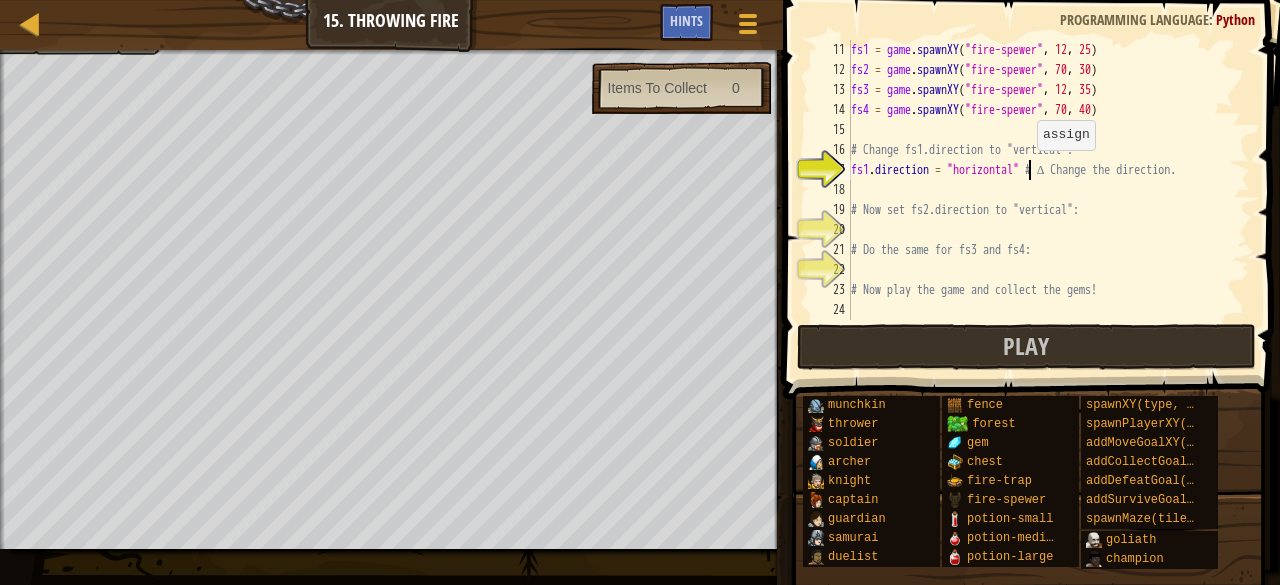 click on "x: 12 y: 25" at bounding box center [1041, 200] 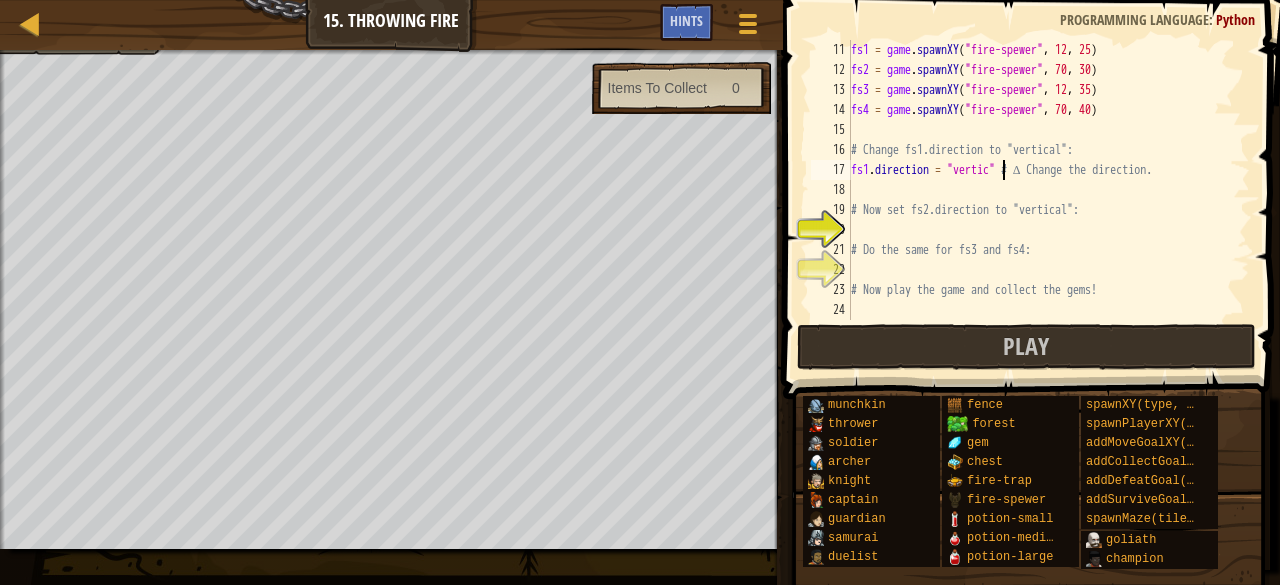 scroll, scrollTop: 9, scrollLeft: 12, axis: both 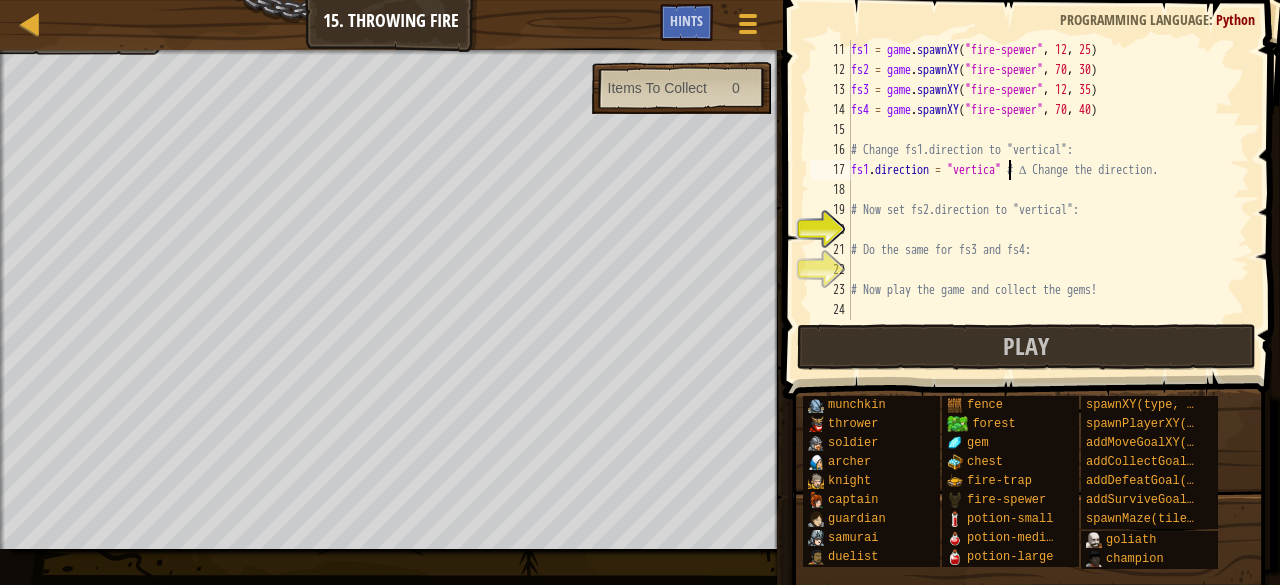 type on "fs1.direction = "vertical" # ∆ Change the direction." 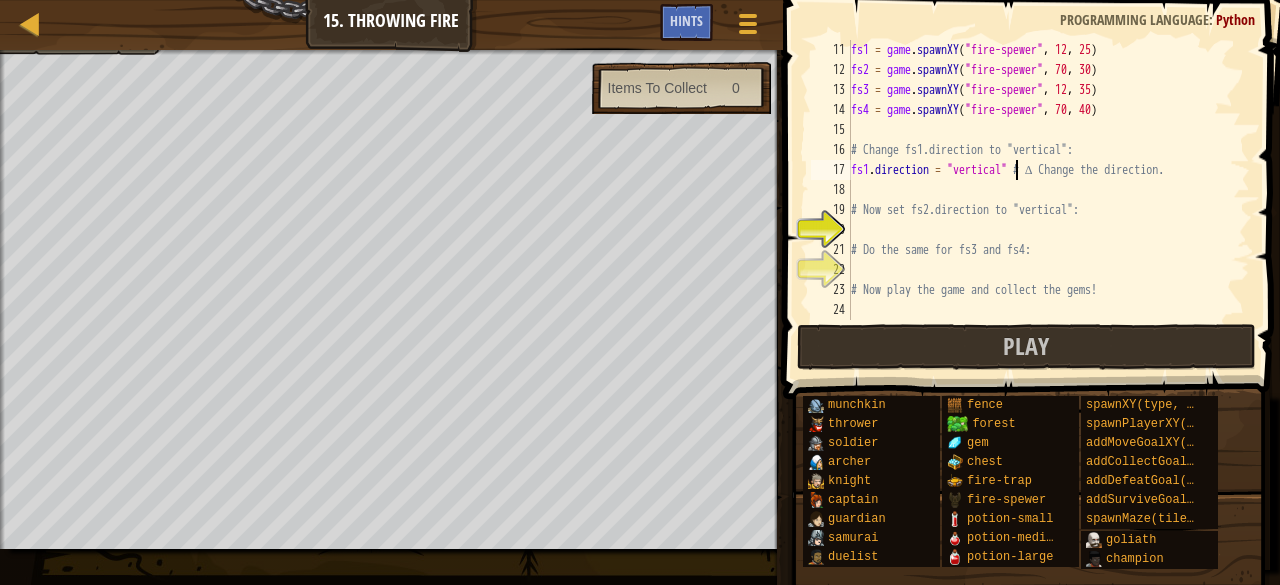 scroll, scrollTop: 9, scrollLeft: 13, axis: both 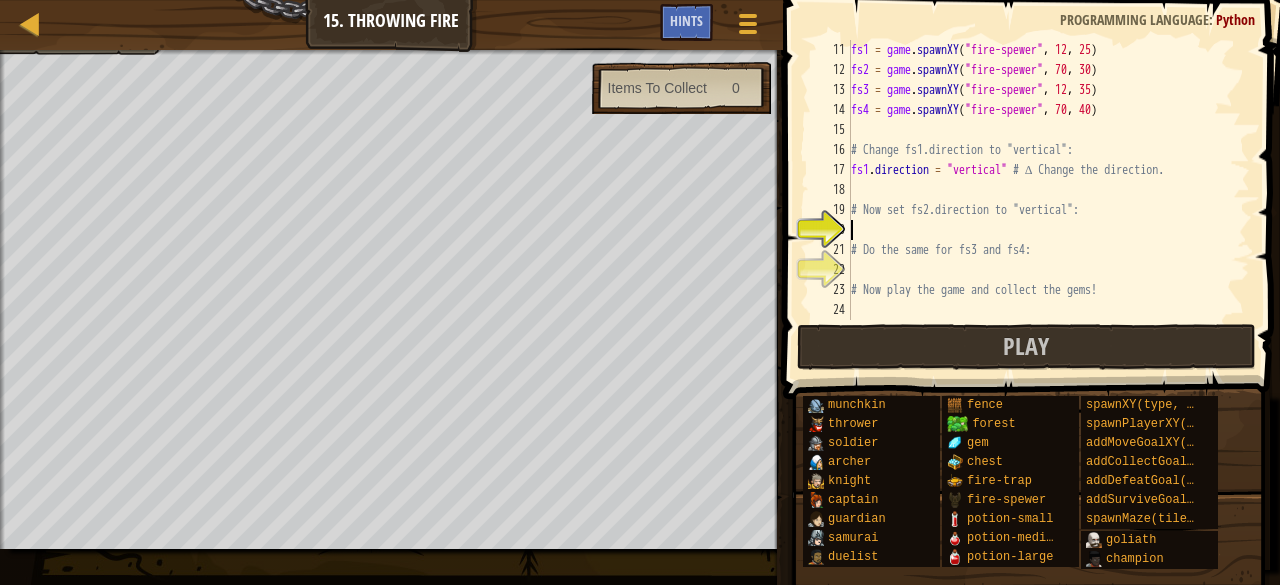 click on "x: 12 y: 25" at bounding box center [1041, 200] 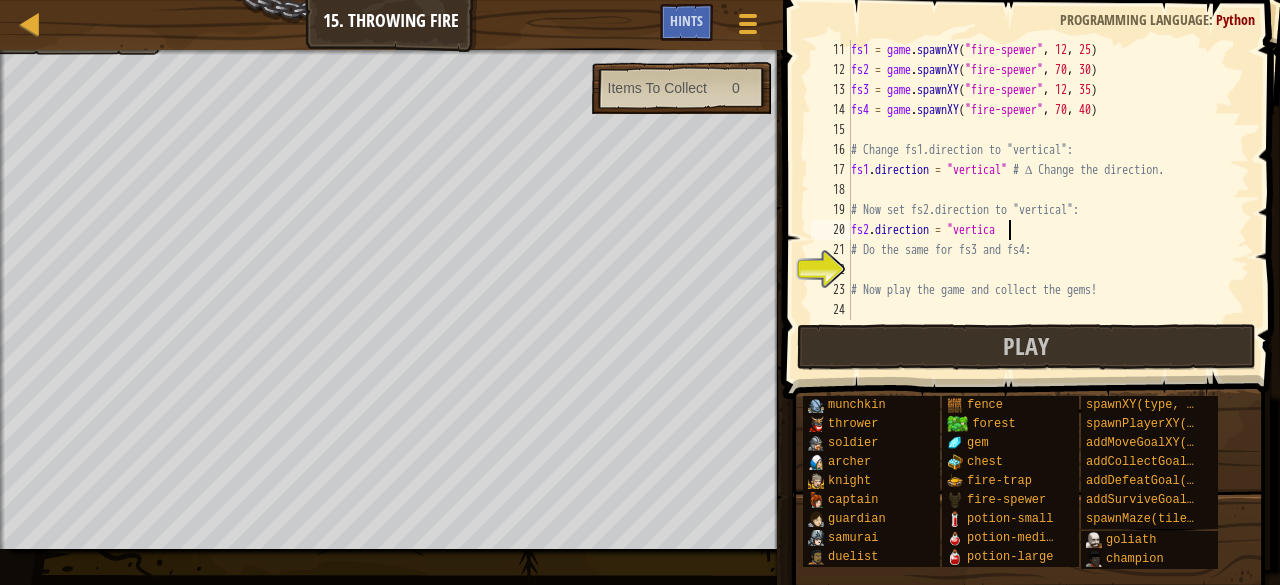 scroll, scrollTop: 9, scrollLeft: 12, axis: both 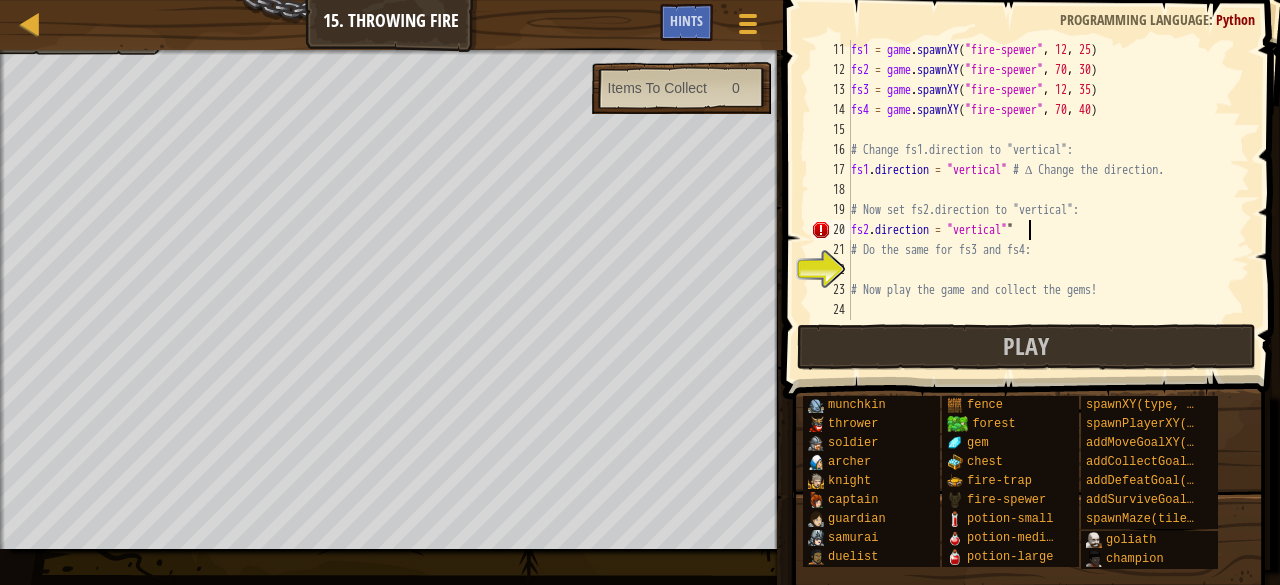 type on "fs2.direction = "vertical"" 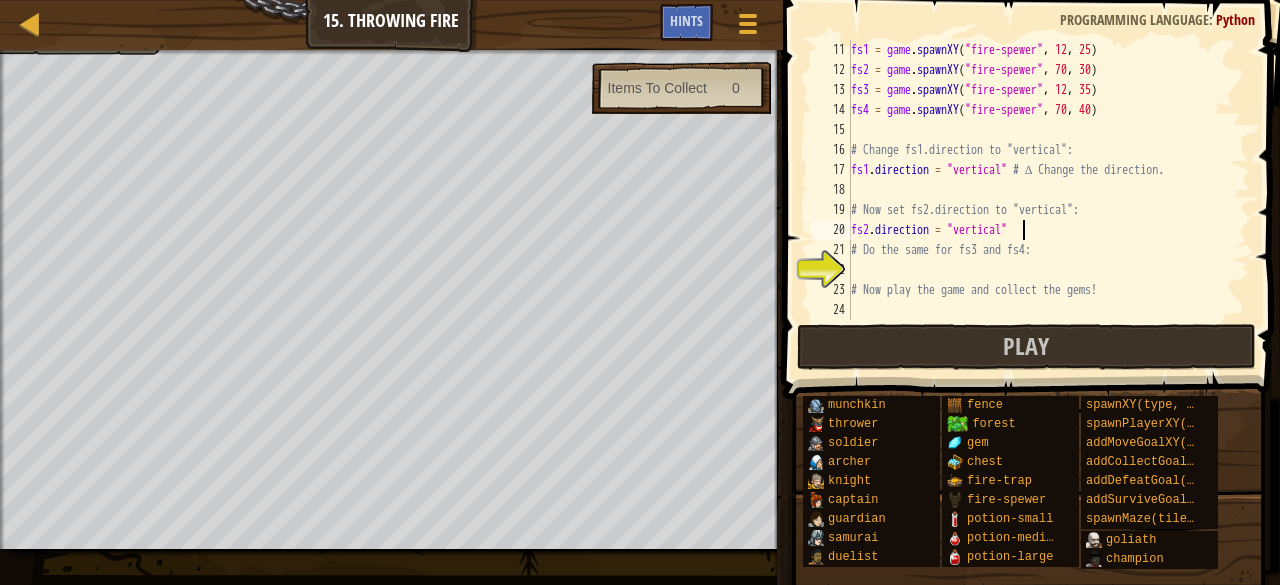 scroll, scrollTop: 9, scrollLeft: 13, axis: both 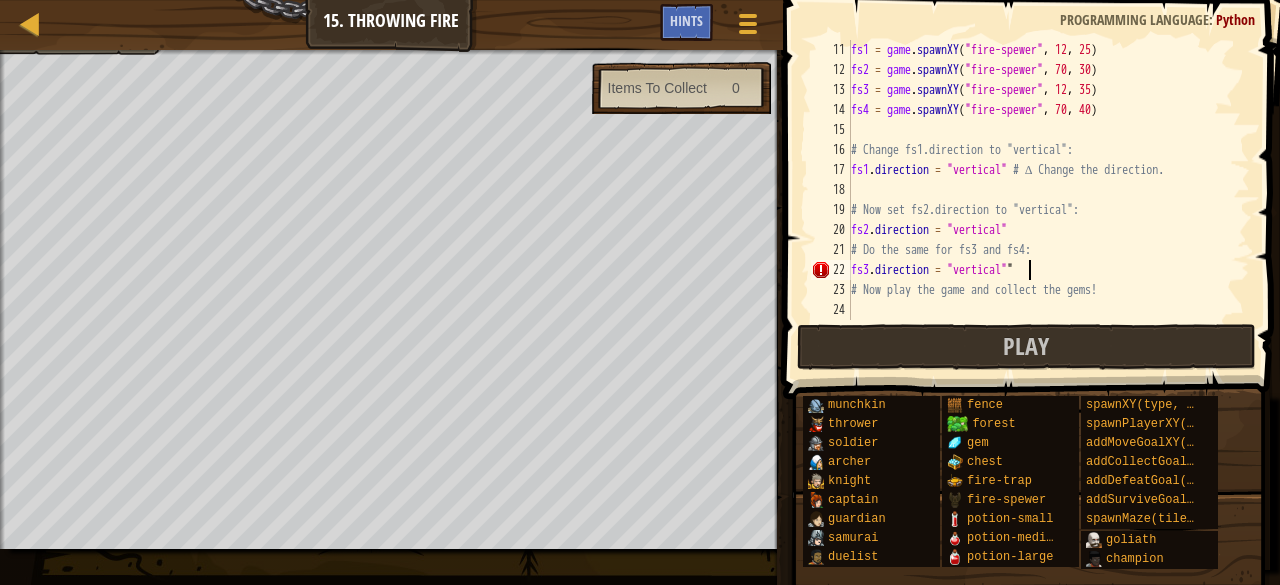 type on "fs3.direction = "vertical"" 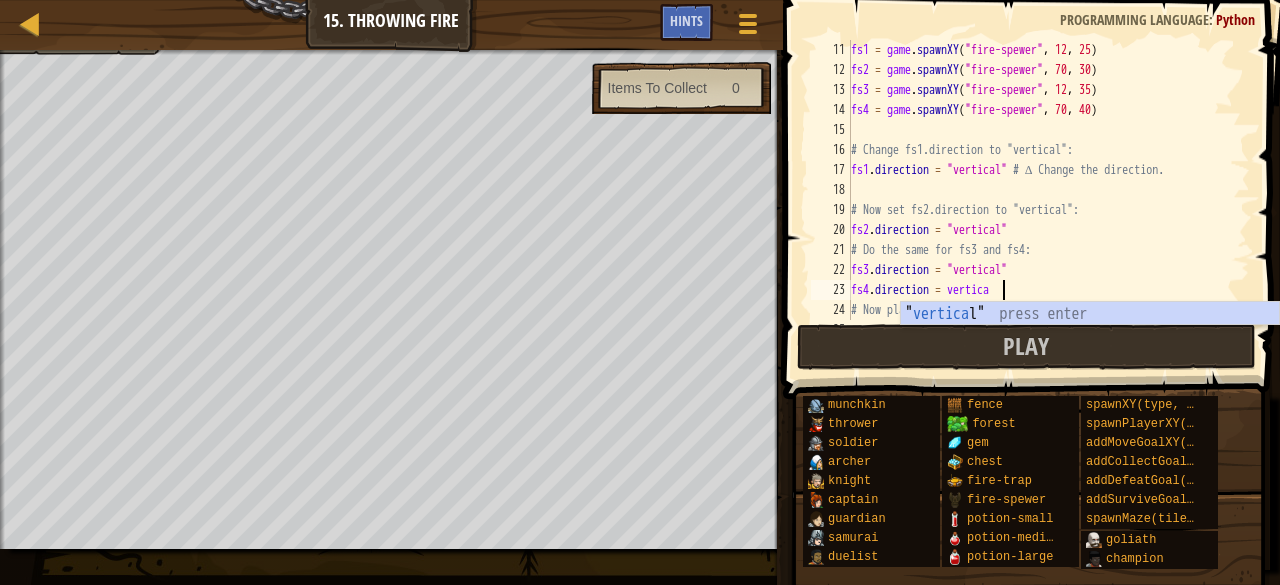 scroll, scrollTop: 9, scrollLeft: 12, axis: both 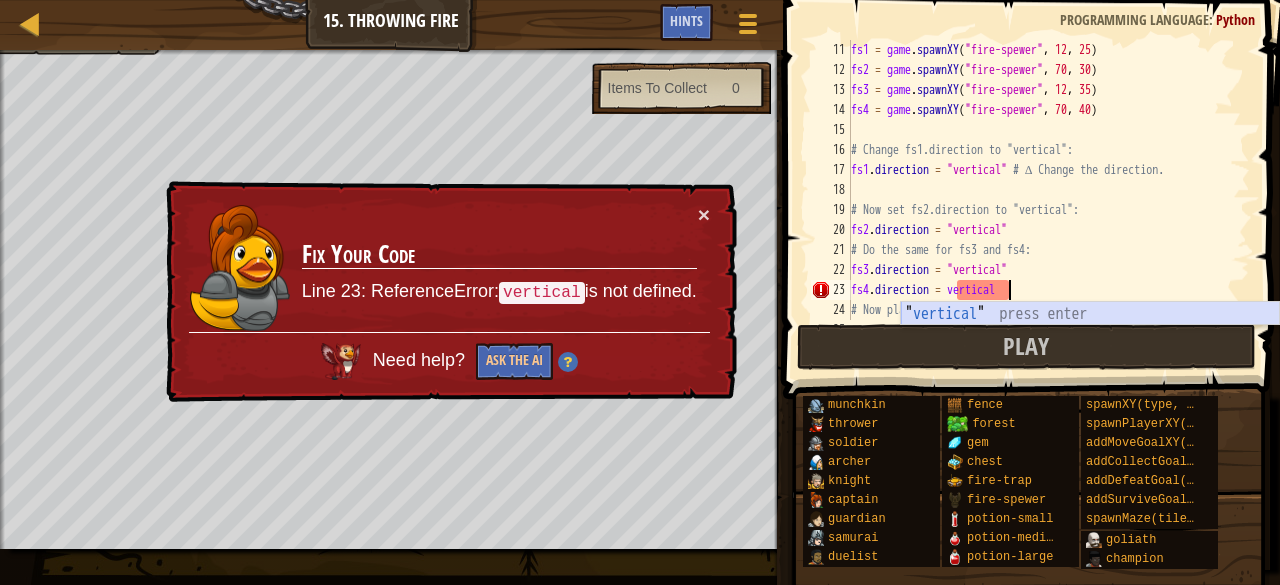 click on "" vertical " press enter" at bounding box center [1090, 338] 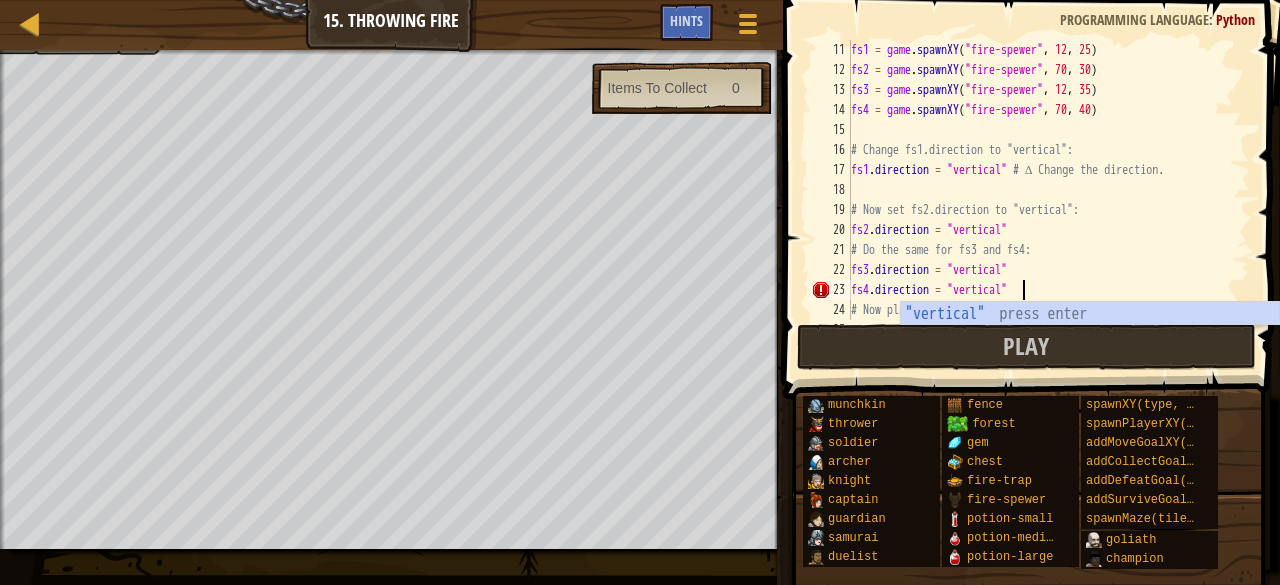 scroll, scrollTop: 9, scrollLeft: 13, axis: both 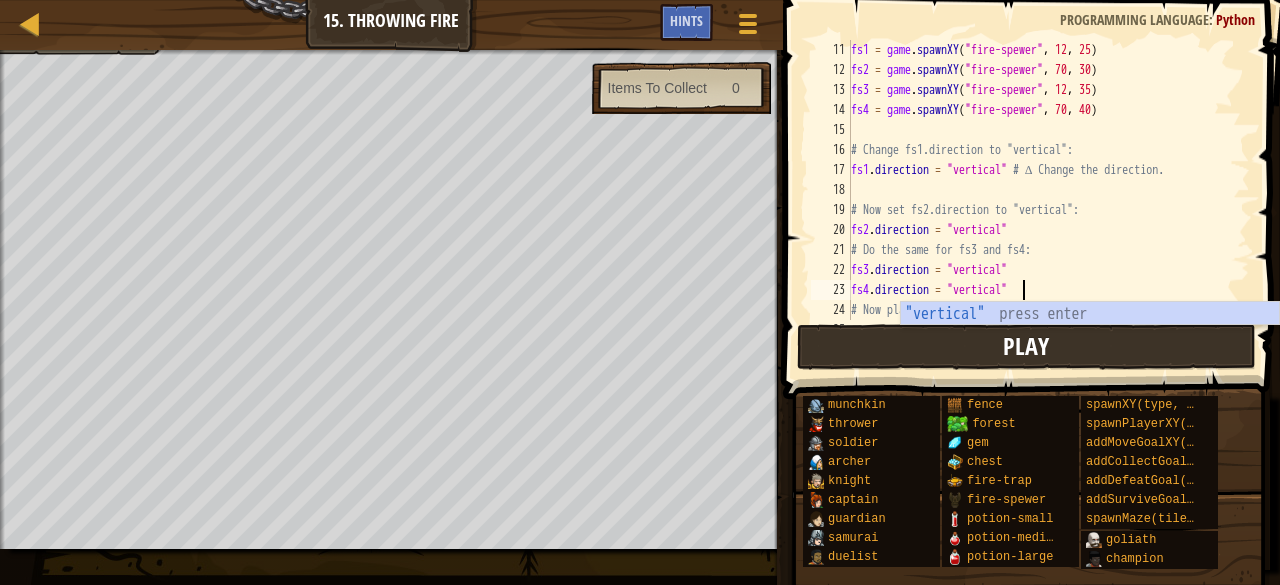 type on "fs4.direction = "vertical"" 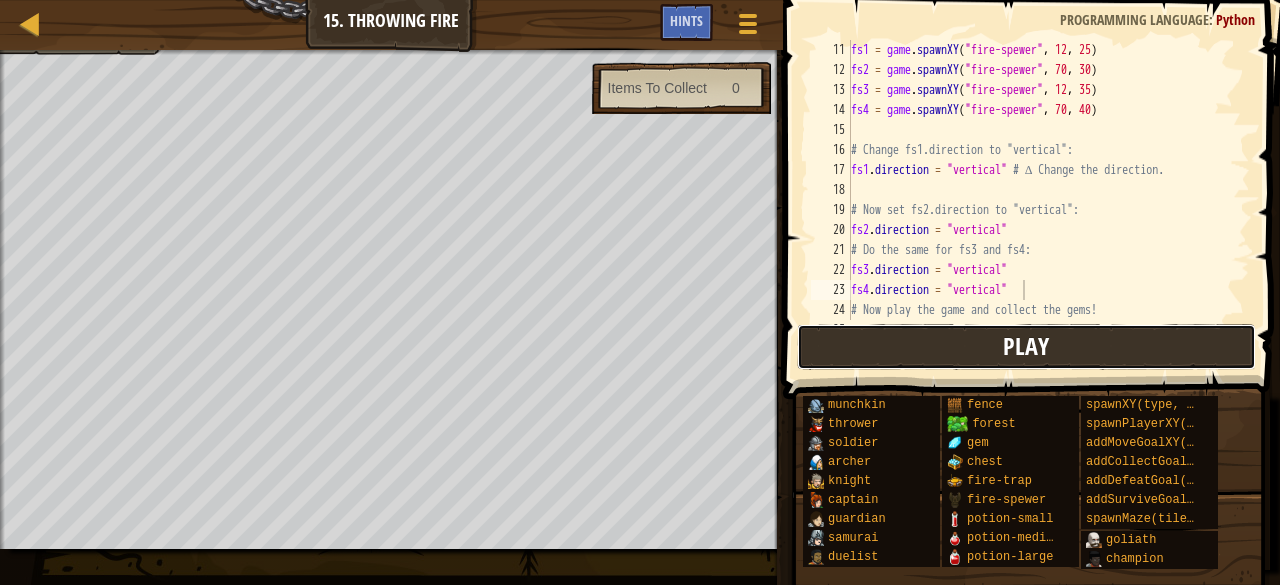 click on "Play" at bounding box center [1026, 347] 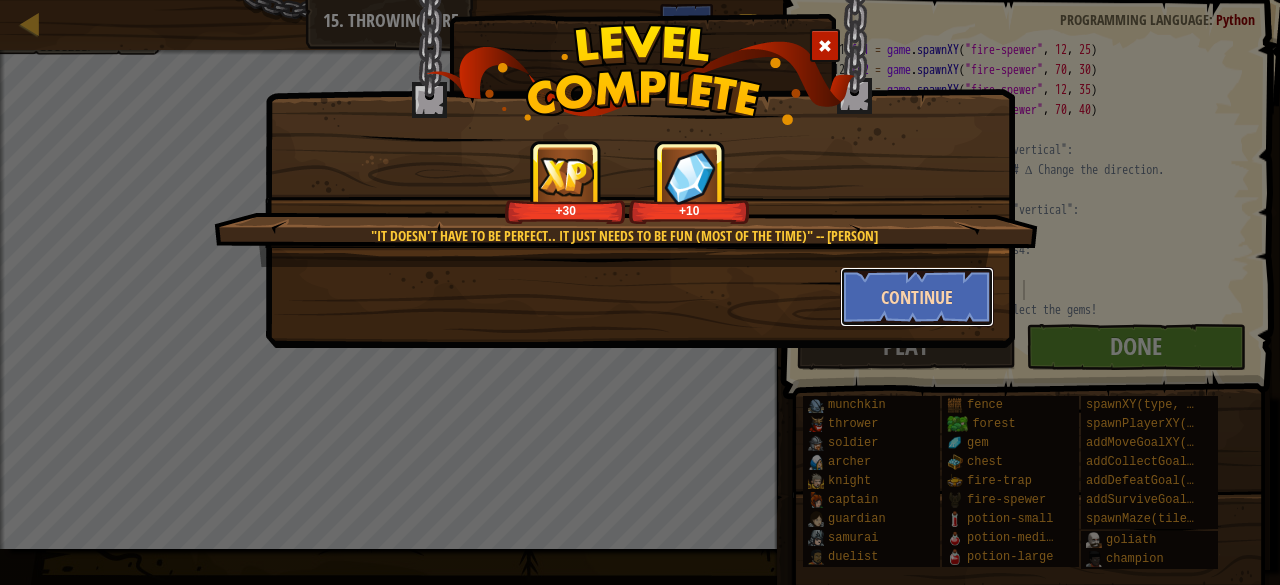 click on "Continue" at bounding box center (917, 297) 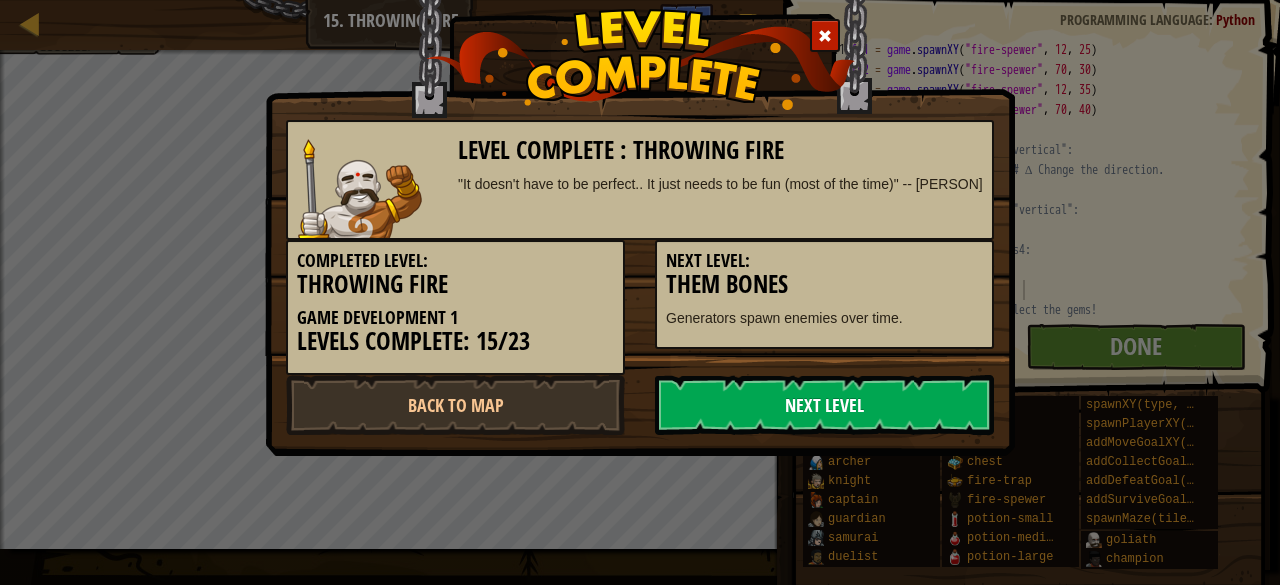 click on "Next Level" at bounding box center [824, 405] 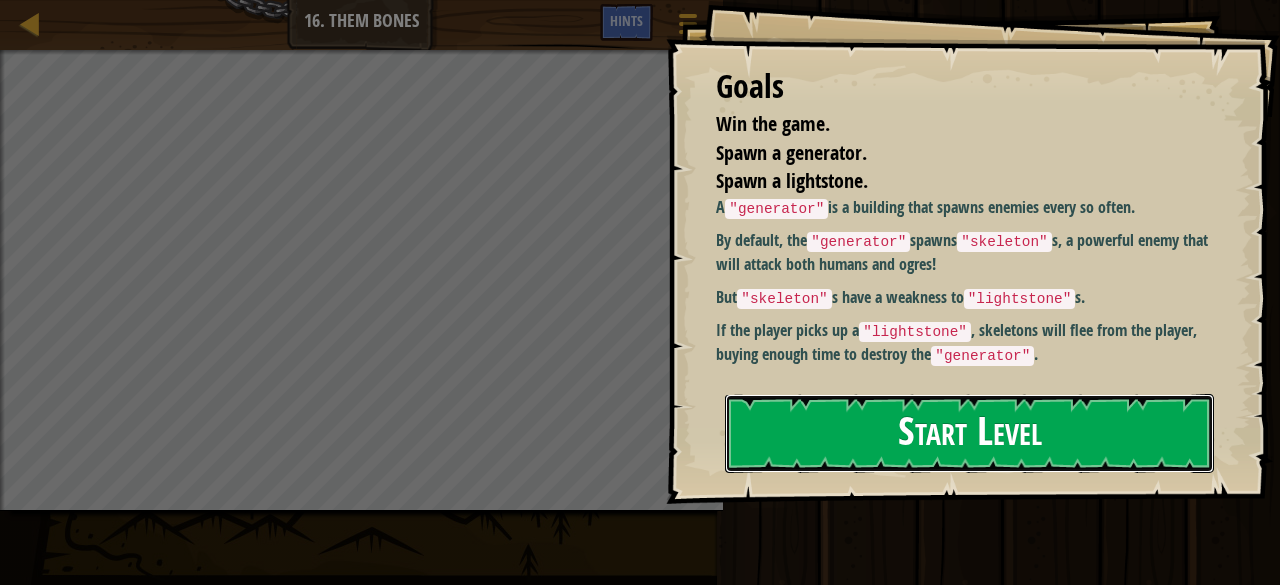 click on "Start Level" at bounding box center [969, 433] 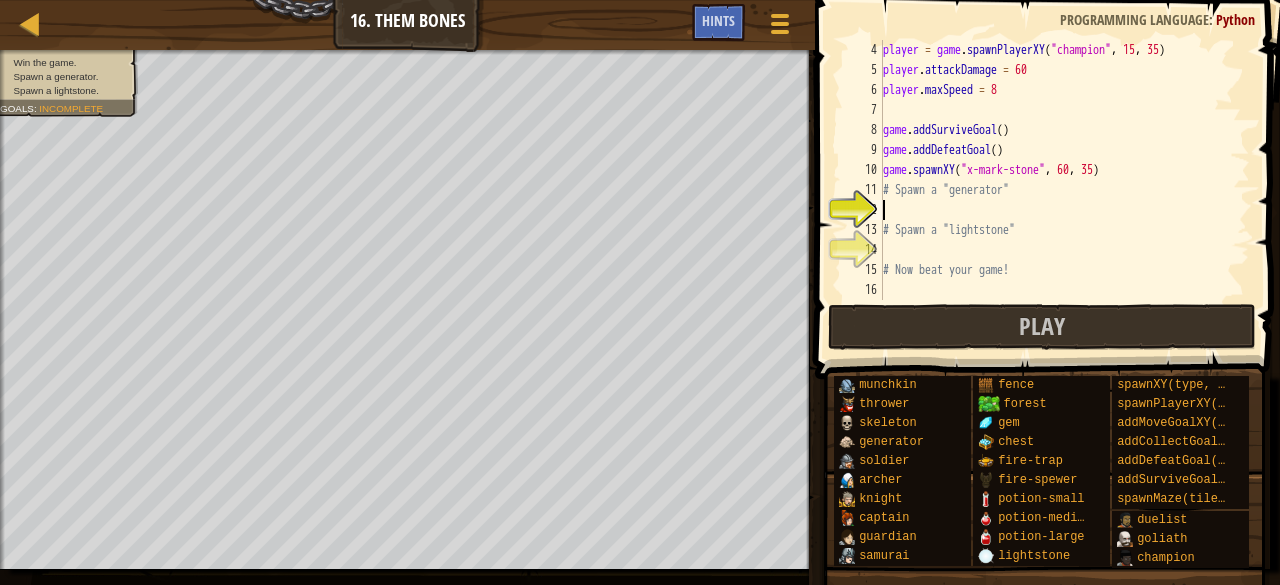 scroll, scrollTop: 60, scrollLeft: 0, axis: vertical 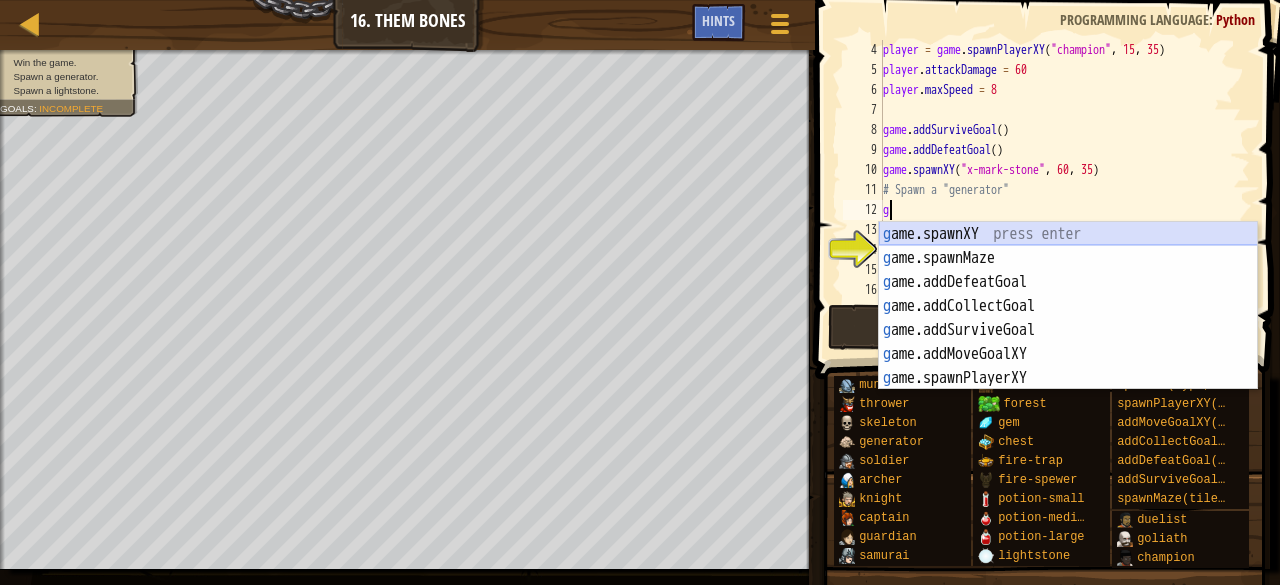 click on "g ame.spawnXY press enter g ame.spawnMaze press enter g ame.addDefeatGoal press enter g ame.addCollectGoal press enter g ame.addSurviveGoal press enter g ame.addMoveGoalXY press enter g ame.spawnPlayerXY press enter" at bounding box center (1068, 330) 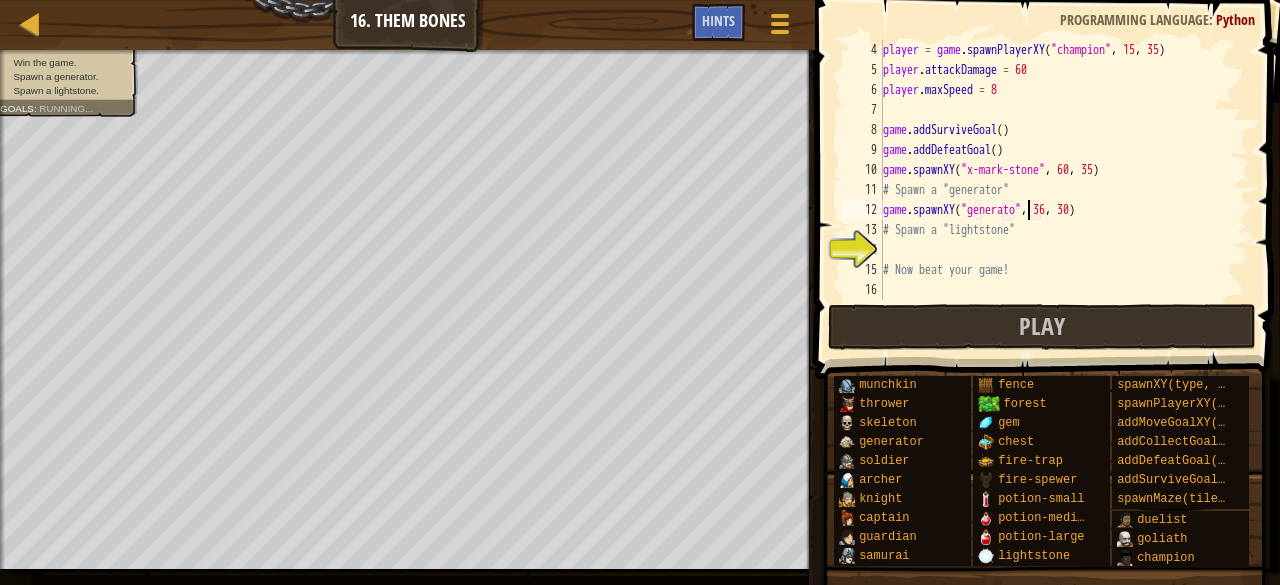 scroll, scrollTop: 9, scrollLeft: 12, axis: both 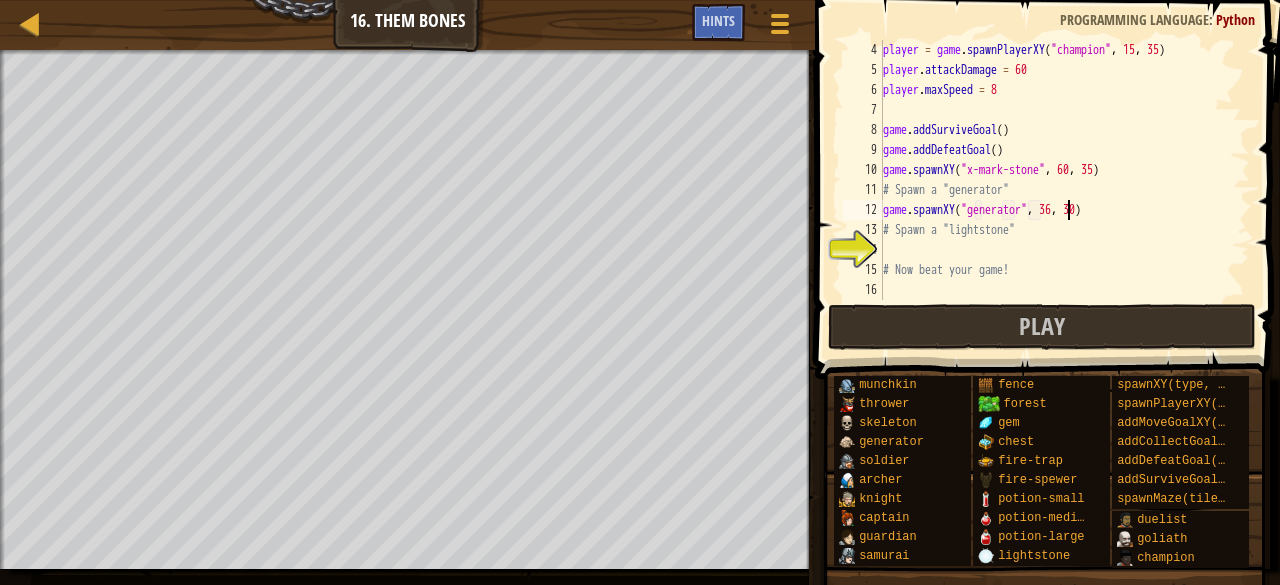 click on "x: 15 y: 35" at bounding box center (1057, 190) 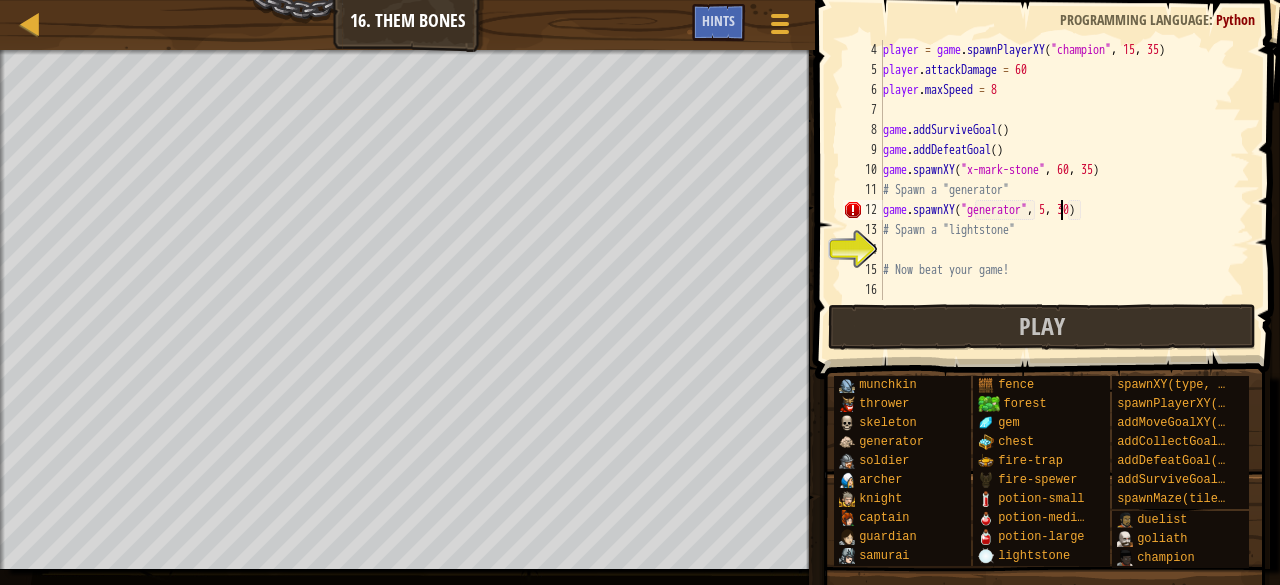scroll, scrollTop: 9, scrollLeft: 14, axis: both 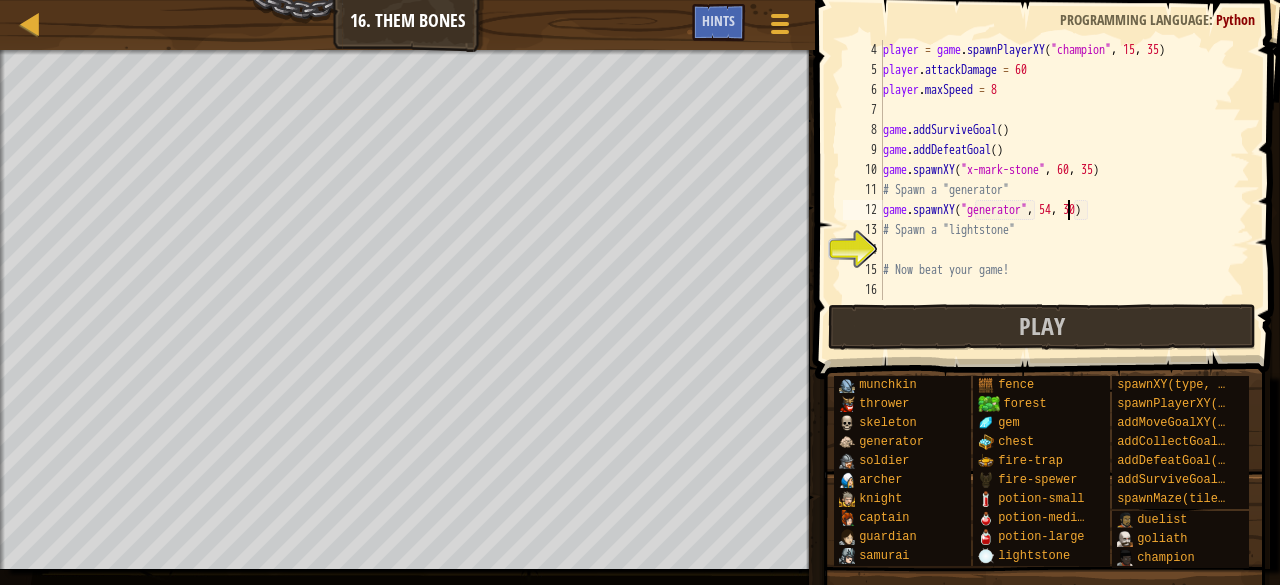 type on "game.spawnXY("generator", [NUMBER], [NUMBER])" 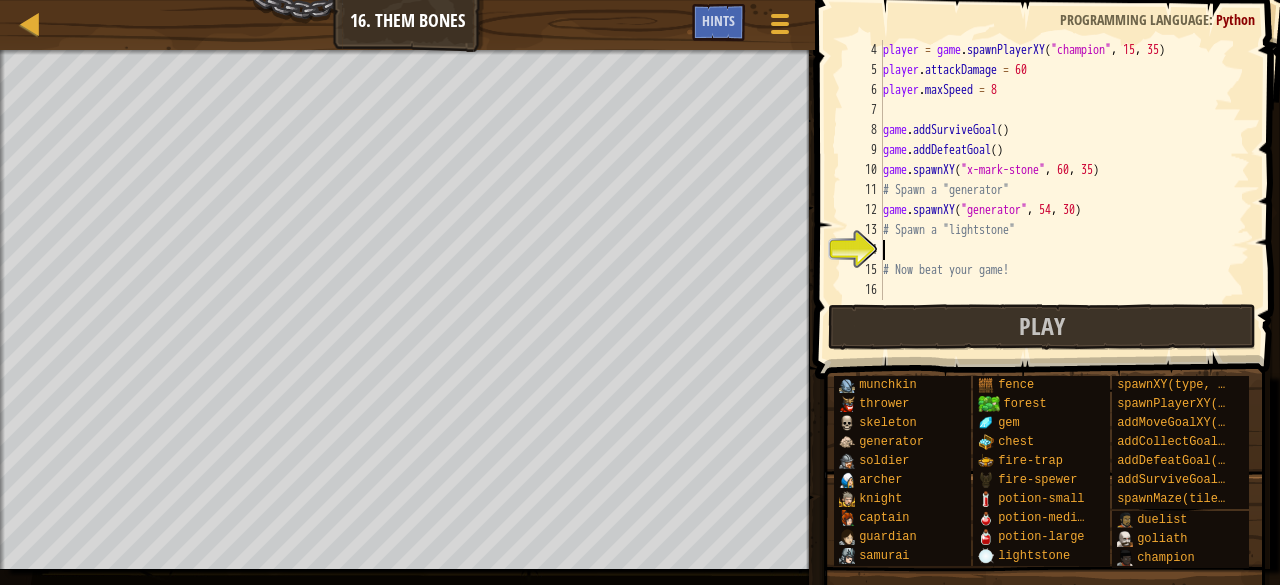 click on "player   =   game . spawnPlayerXY ( "champion" ,   [NUMBER] ,   [NUMBER] ) player . attackDamage   =   [NUMBER] player . maxSpeed   =   [NUMBER] game . addSurviveGoal ( ) game . addDefeatGoal ( ) game . spawnXY ( "x-mark-stone" ,   [NUMBER] ,   [NUMBER] ) # Spawn a "generator" game . spawnXY ( "generator" ,   [NUMBER] ,   [NUMBER] ) # Spawn a "lightstone" # Now beat your game!" at bounding box center [1057, 190] 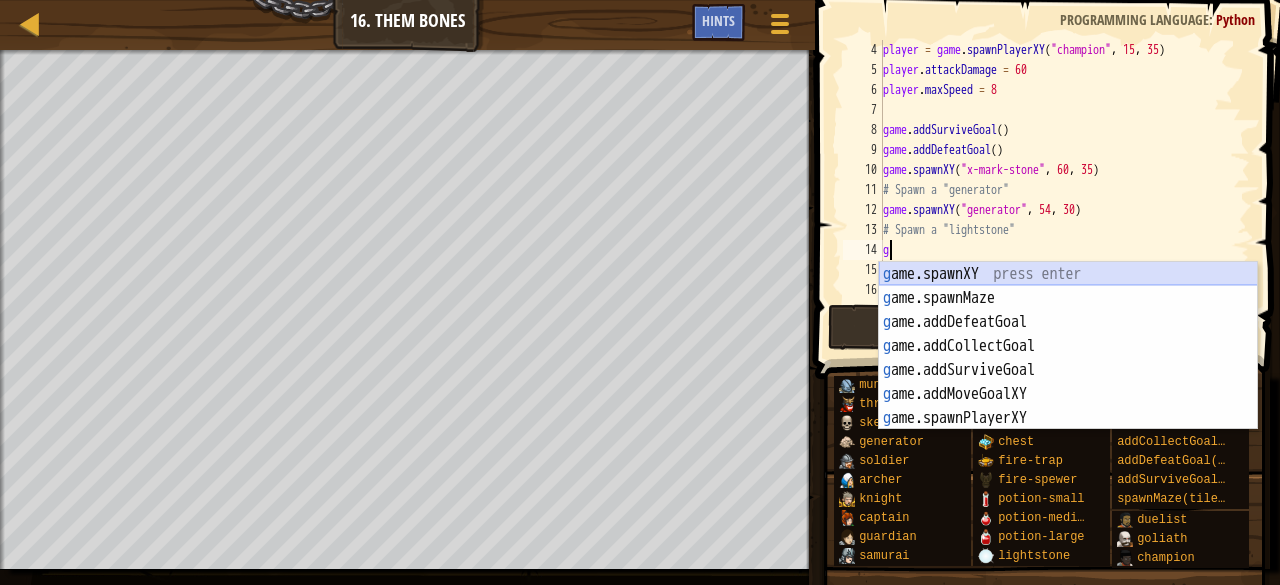 click on "g ame.spawnXY press enter g ame.spawnMaze press enter g ame.addDefeatGoal press enter g ame.addCollectGoal press enter g ame.addSurviveGoal press enter g ame.addMoveGoalXY press enter g ame.spawnPlayerXY press enter" at bounding box center [1068, 370] 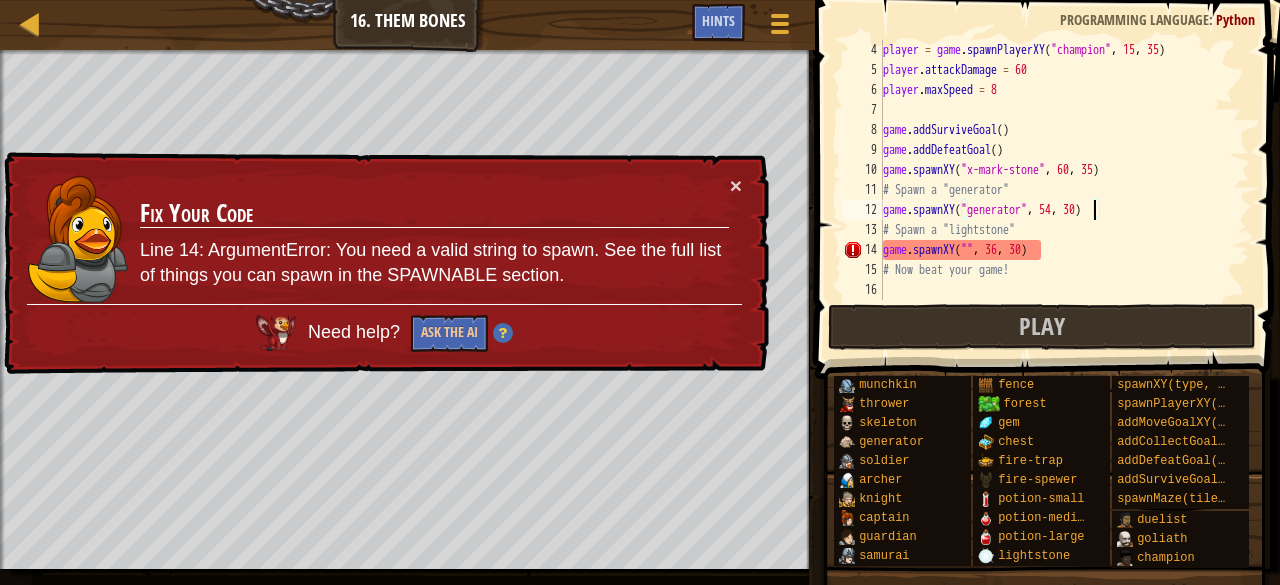 click on "player   =   game . spawnPlayerXY ( "champion" ,   [NUMBER] ,   [NUMBER] ) player . attackDamage   =   [NUMBER] player . maxSpeed   =   [NUMBER] game . addSurviveGoal ( ) game . addDefeatGoal ( ) game . spawnXY ( "x-mark-stone" ,   [NUMBER] ,   [NUMBER] ) # Spawn a "generator" game . spawnXY ( "generator" ,   [NUMBER] ,   [NUMBER] ) # Spawn a "lightstone" game . spawnXY ( "" ,   [NUMBER] ,   [NUMBER] ) # Now beat your game!" at bounding box center [1057, 190] 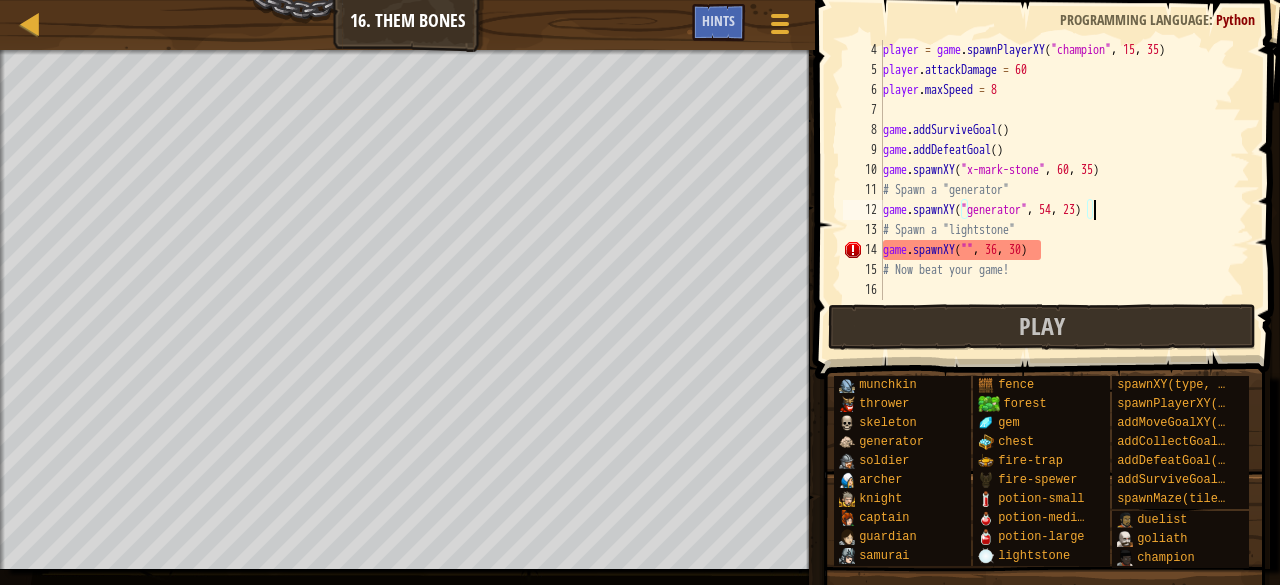 scroll, scrollTop: 9, scrollLeft: 17, axis: both 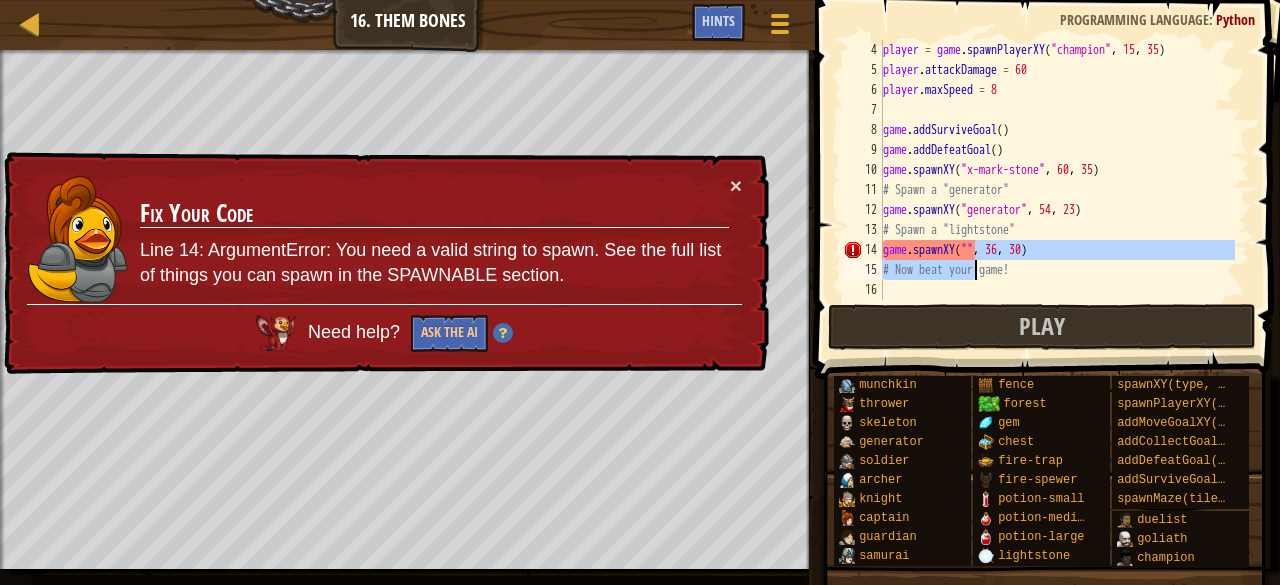drag, startPoint x: 973, startPoint y: 246, endPoint x: 973, endPoint y: 272, distance: 26 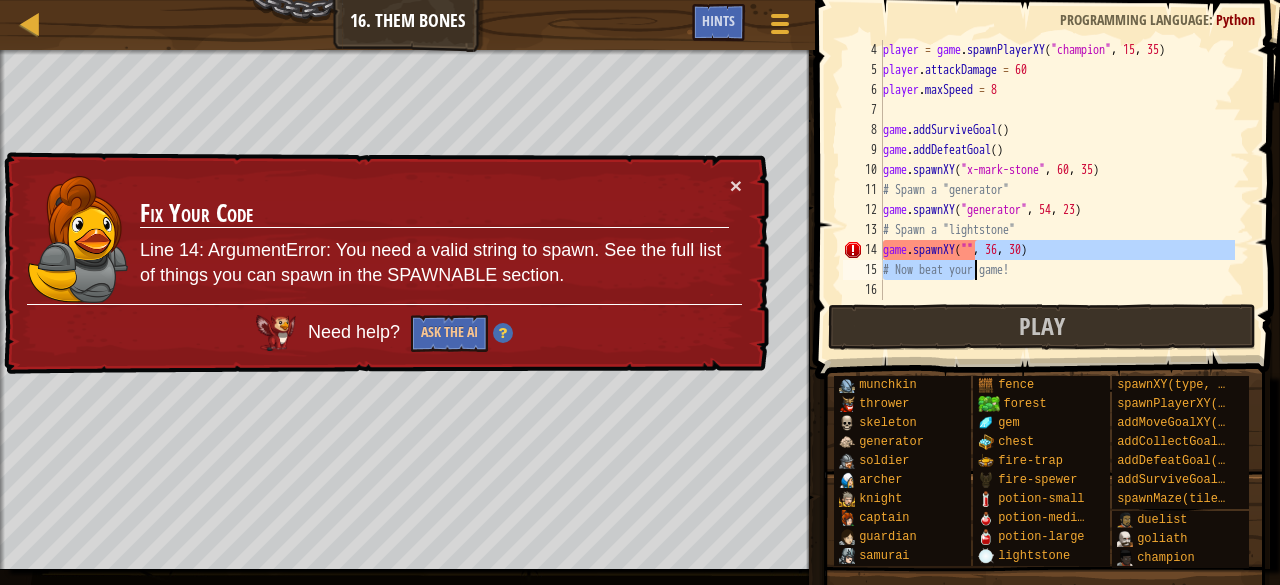 click on "x: 15 y: 35" at bounding box center [1057, 170] 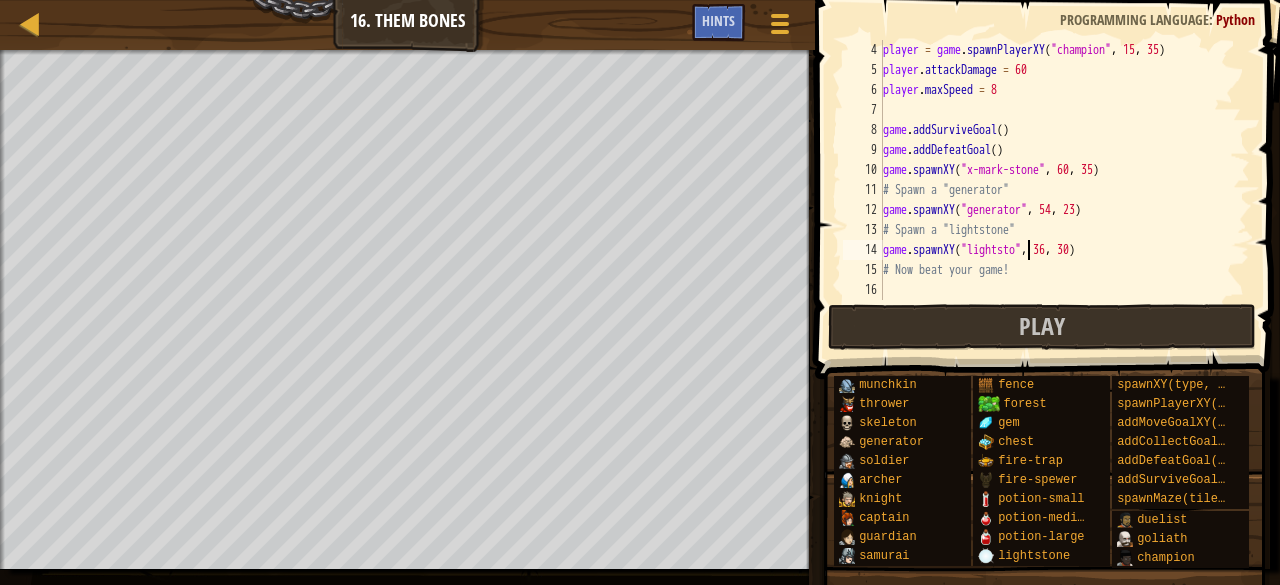 scroll, scrollTop: 9, scrollLeft: 12, axis: both 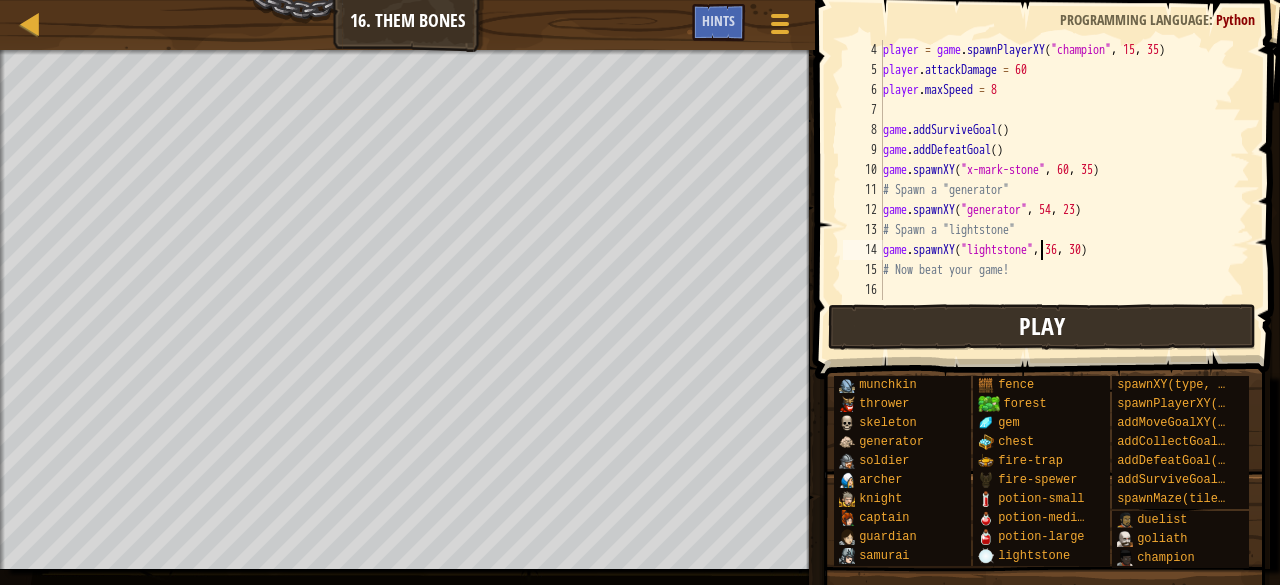 type on "game.spawnXY("lightstone", 36, 30)" 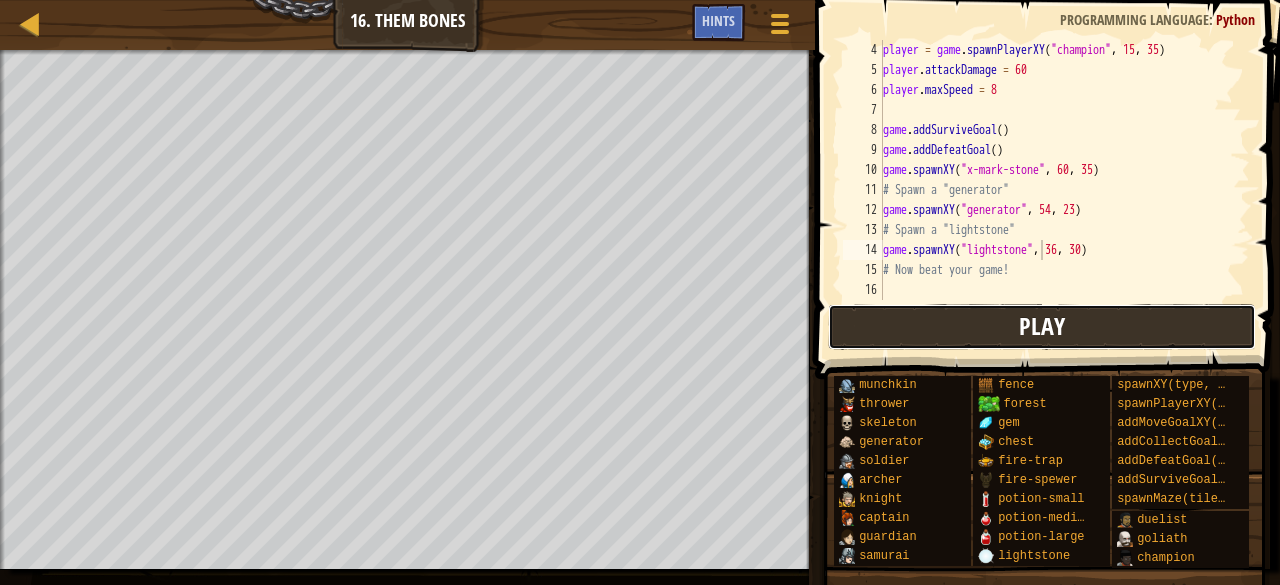 click on "Play" at bounding box center (1042, 326) 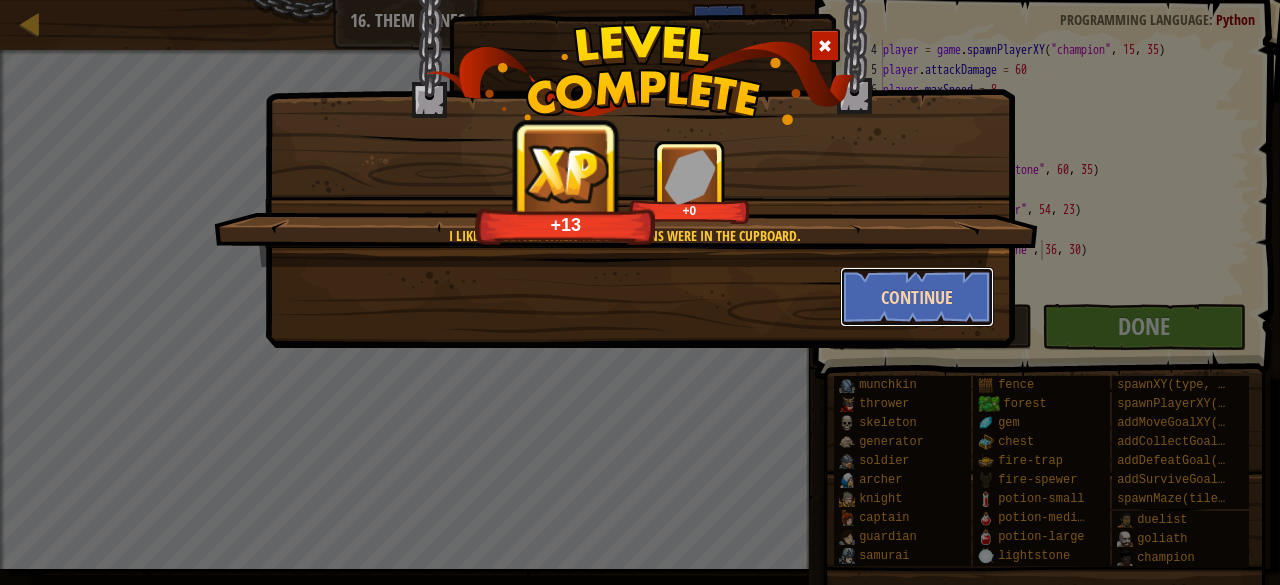 click on "Continue" at bounding box center (917, 297) 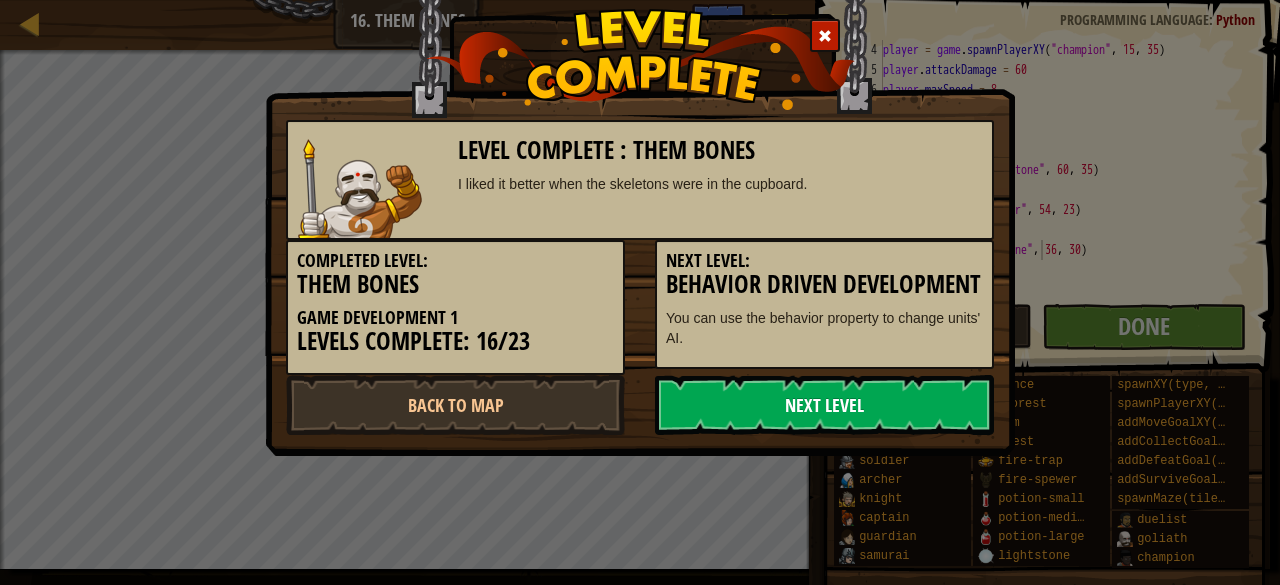 click on "Next Level" at bounding box center [824, 405] 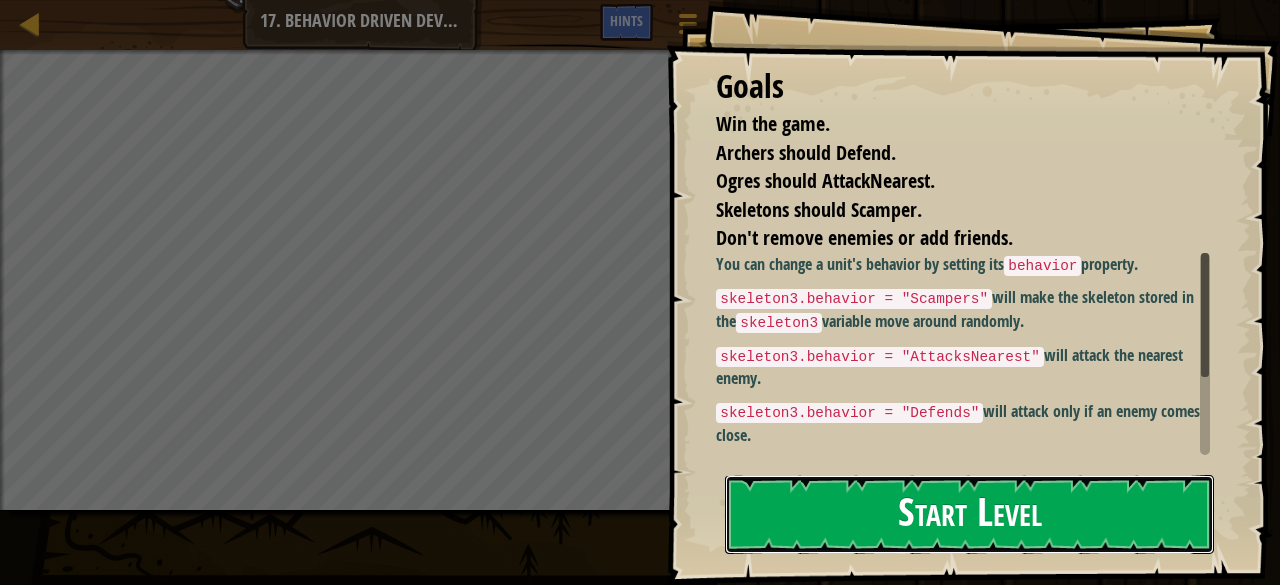 click on "Start Level" at bounding box center (969, 514) 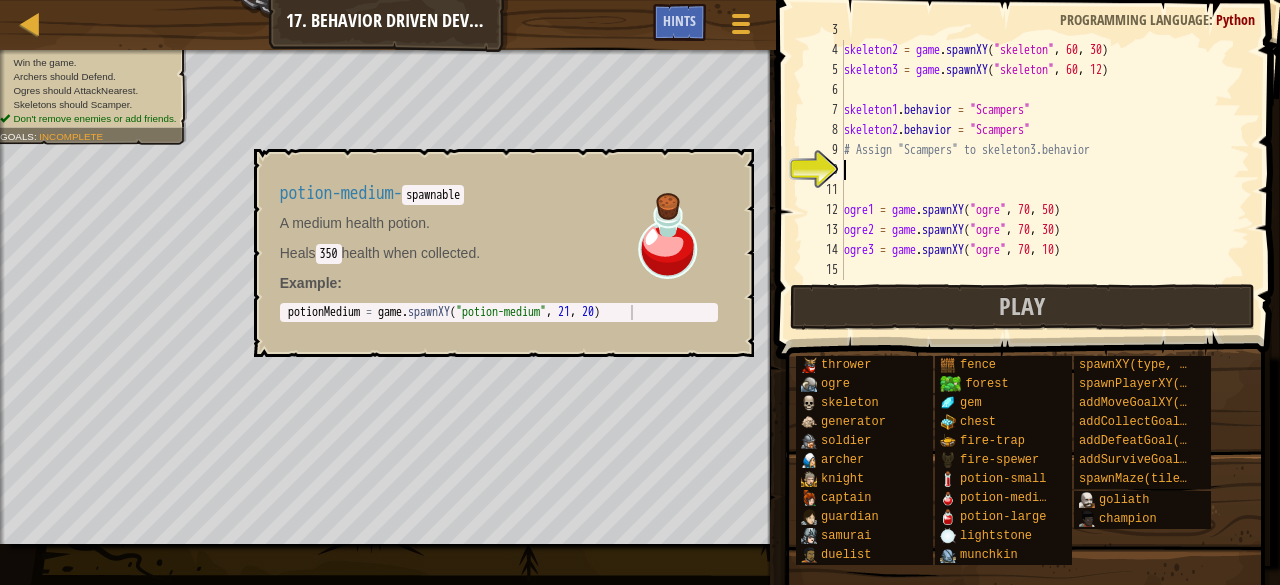 scroll, scrollTop: 60, scrollLeft: 0, axis: vertical 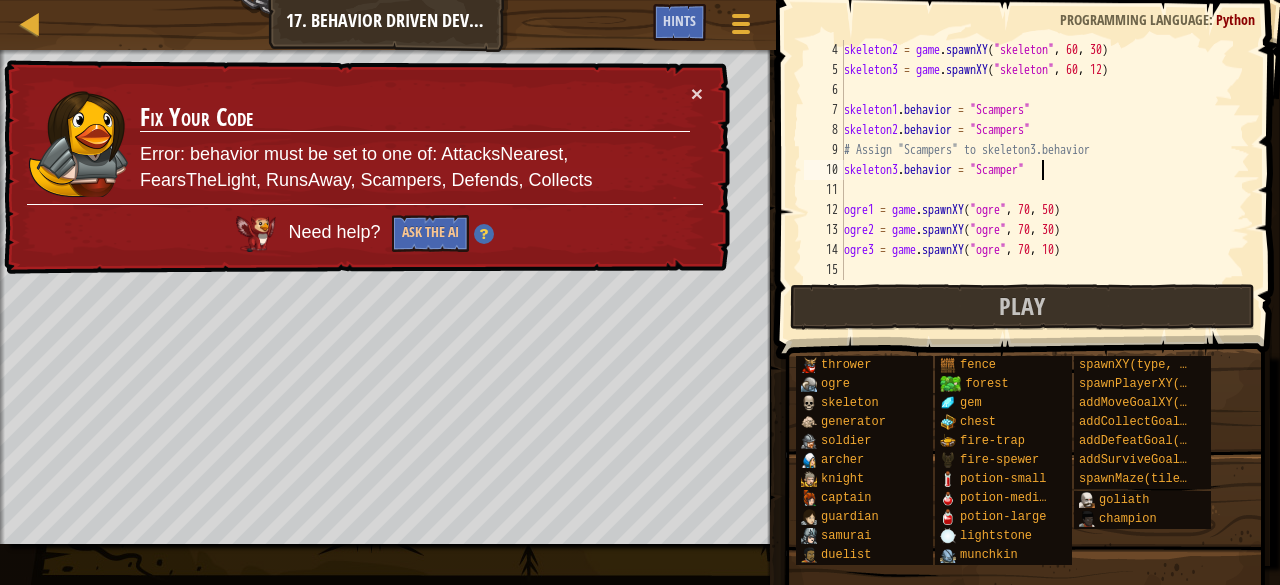 click on "skeleton2   =   game . spawnXY ( "skeleton" ,   60 ,   30 ) skeleton3   =   game . spawnXY ( "skeleton" ,   60 ,   12 ) skeleton1 . behavior   =   "Scampers" skeleton2 . behavior   =   "Scampers" # Assign "Scampers" to skeleton3.behavior skeleton3 . behavior   =   "Scamper" ogre1   =   game . spawnXY ( "ogre" ,   70 ,   50 ) ogre2   =   game . spawnXY ( "ogre" ,   70 ,   30 ) ogre3   =   game . spawnXY ( "ogre" ,   70 ,   10 ) ogre1 . behavior   =   "AttacksNearest"" at bounding box center [1037, 180] 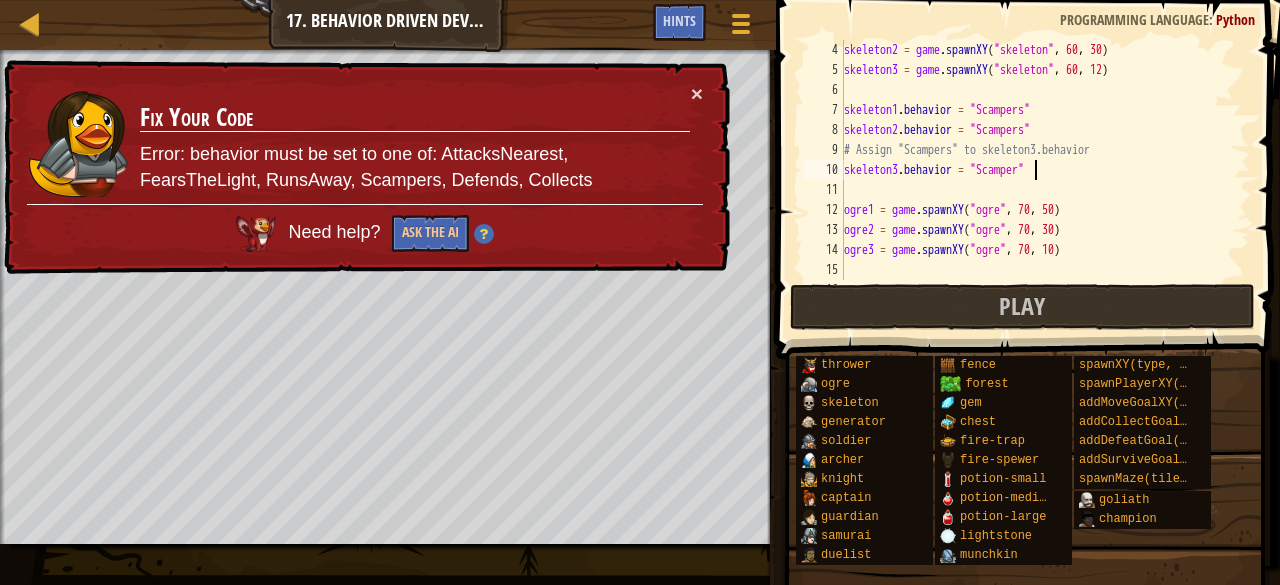 type on "skeleton3.behavior = "Scampers"" 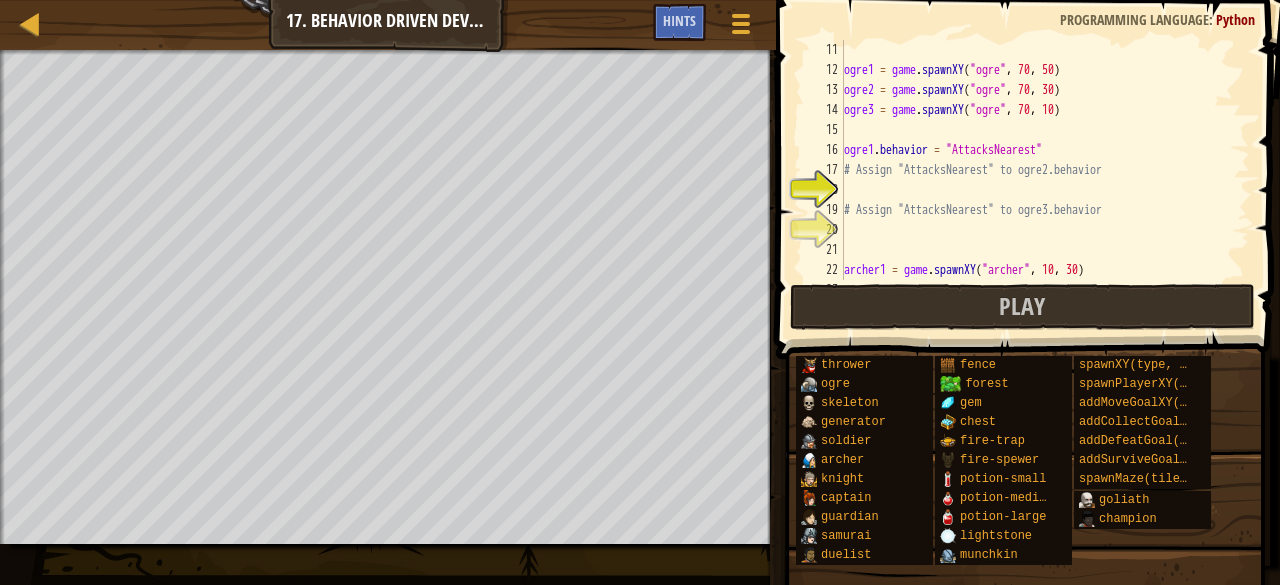 scroll, scrollTop: 202, scrollLeft: 0, axis: vertical 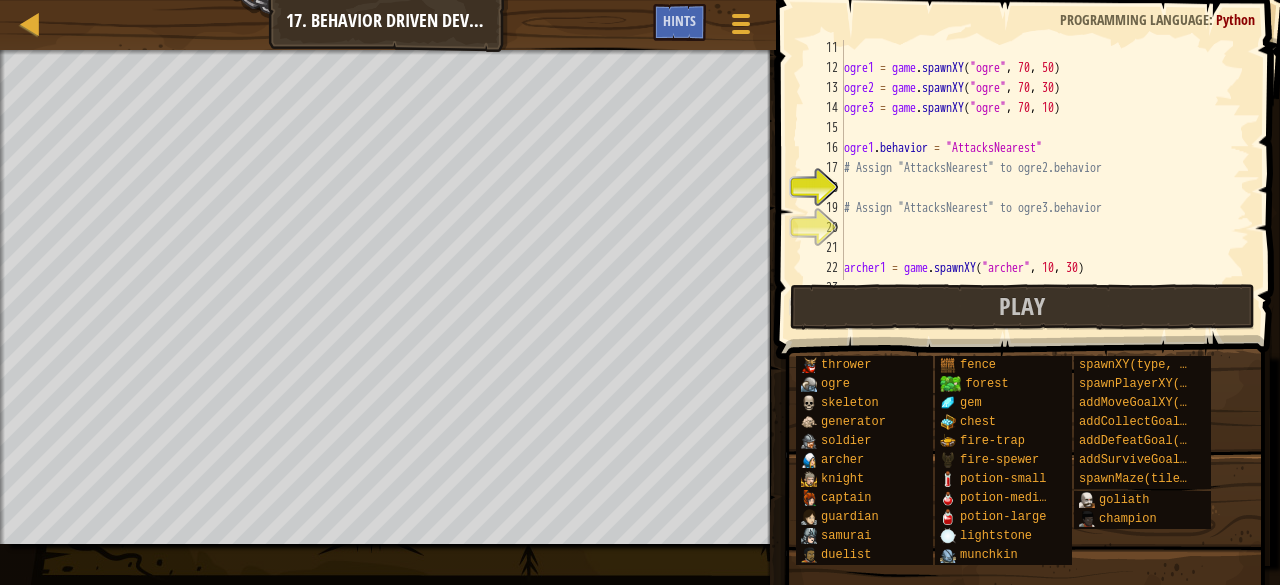 click on "x: 70 y: 50" at bounding box center (1037, 178) 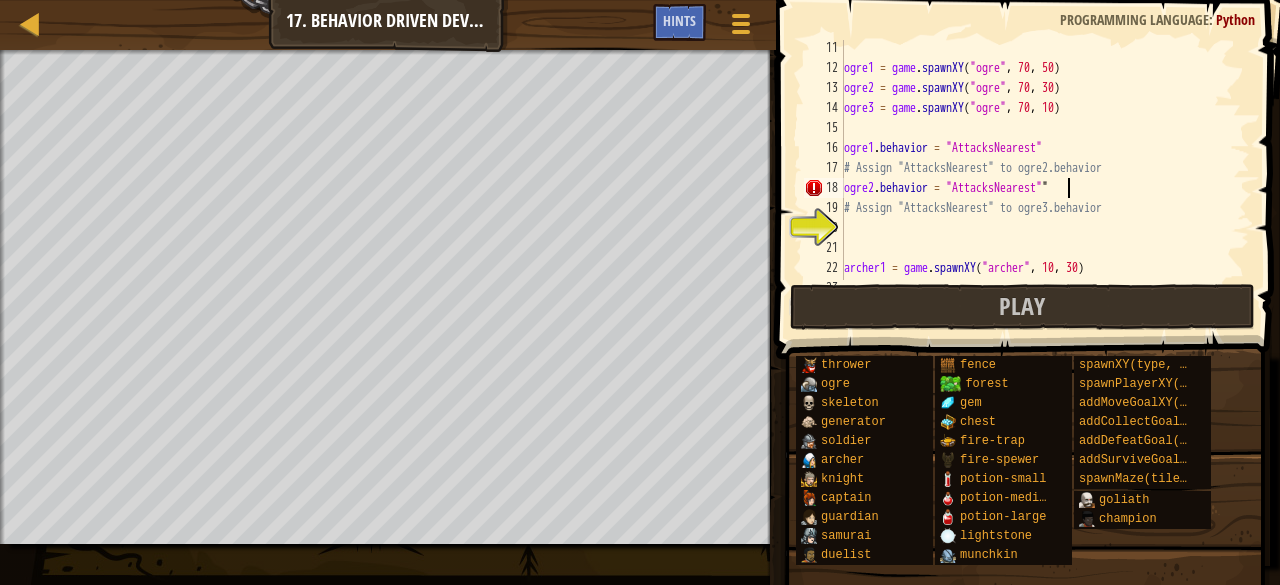 scroll, scrollTop: 9, scrollLeft: 17, axis: both 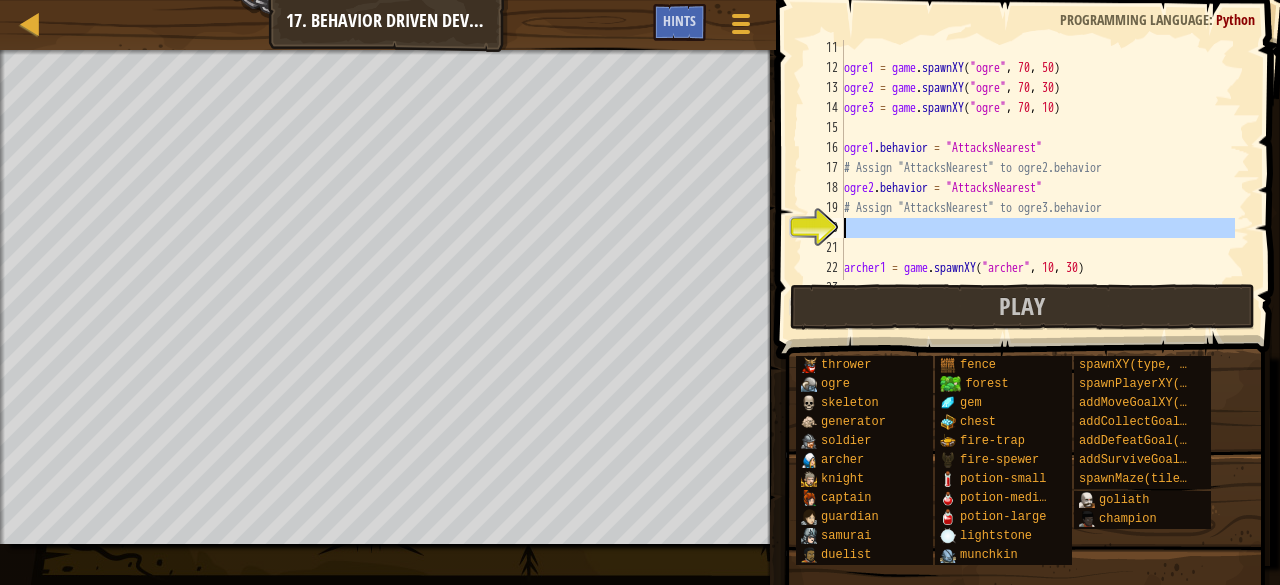 click on "20" at bounding box center [824, 228] 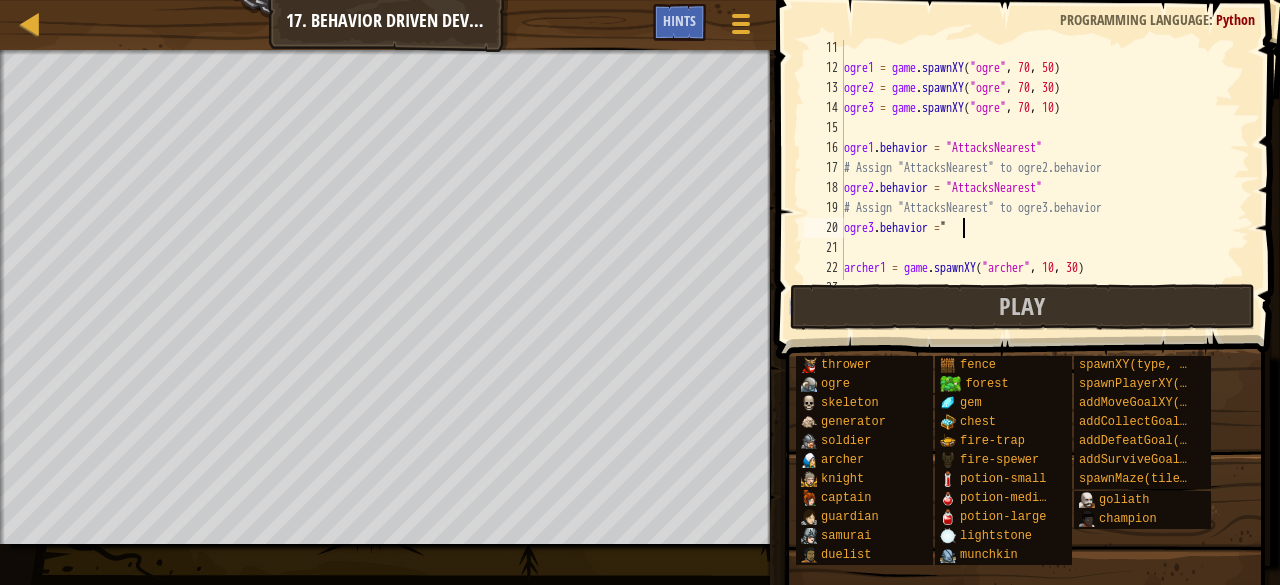 scroll, scrollTop: 9, scrollLeft: 8, axis: both 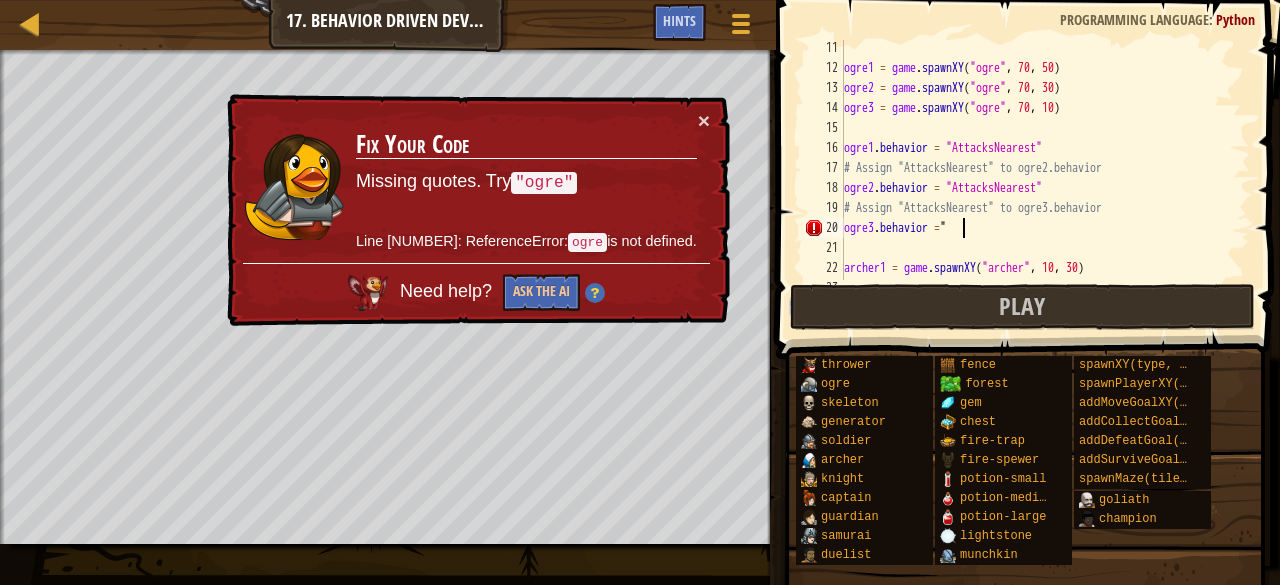 click on "x: 70 y: 10" at bounding box center (1037, 178) 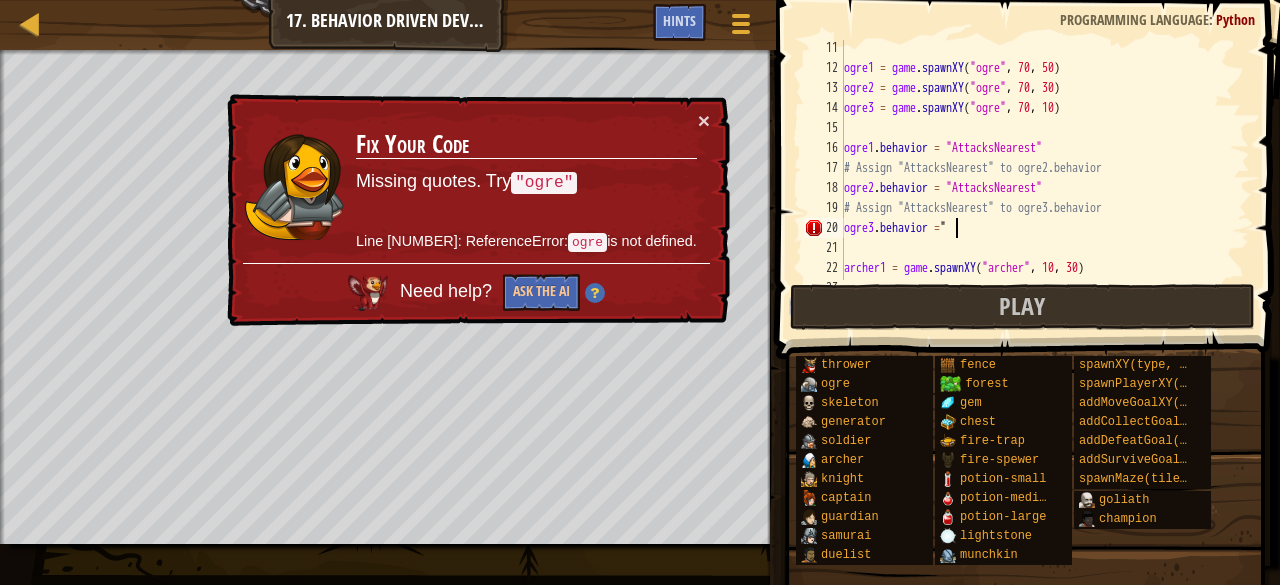 click on "x: 70 y: 10" at bounding box center [1037, 178] 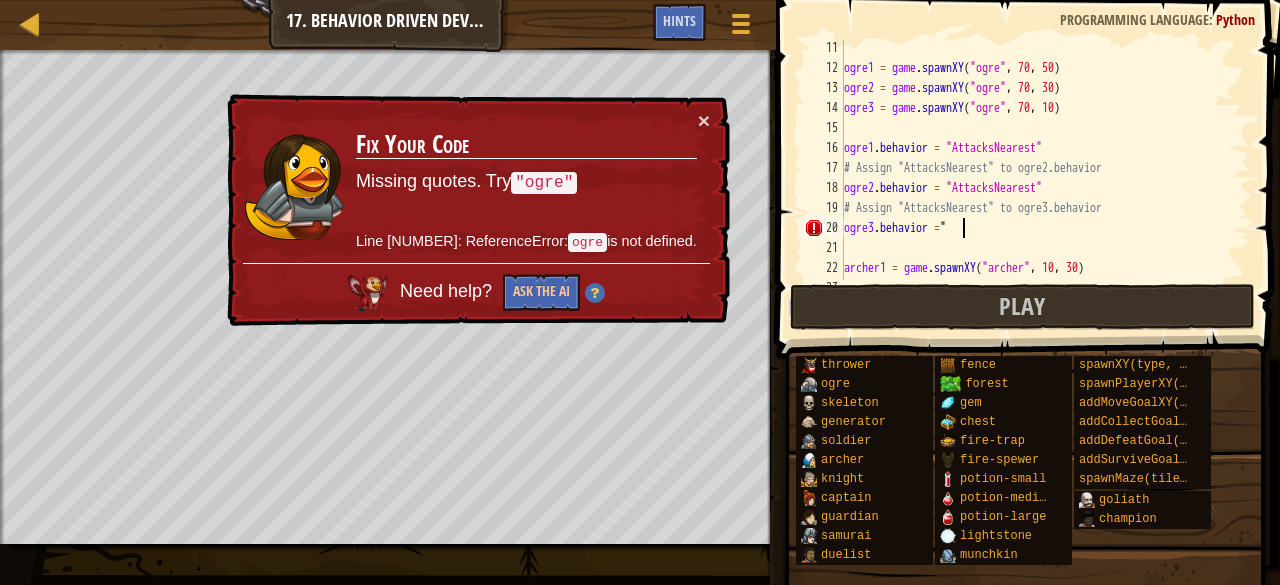 click on "x: 70 y: 10" at bounding box center [1037, 178] 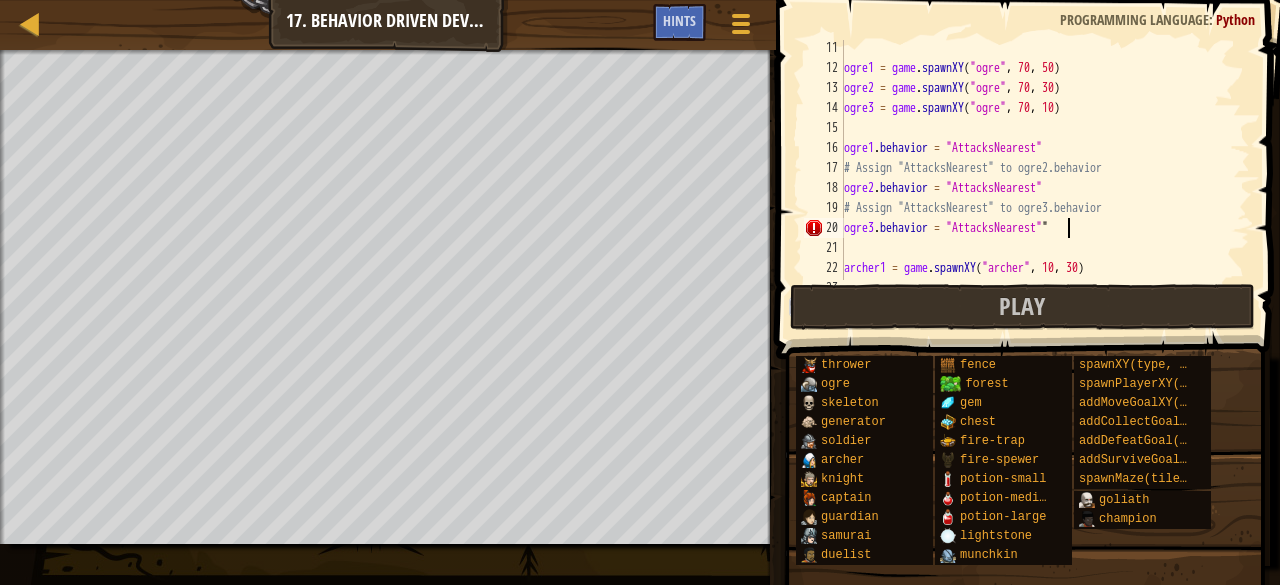 scroll, scrollTop: 9, scrollLeft: 17, axis: both 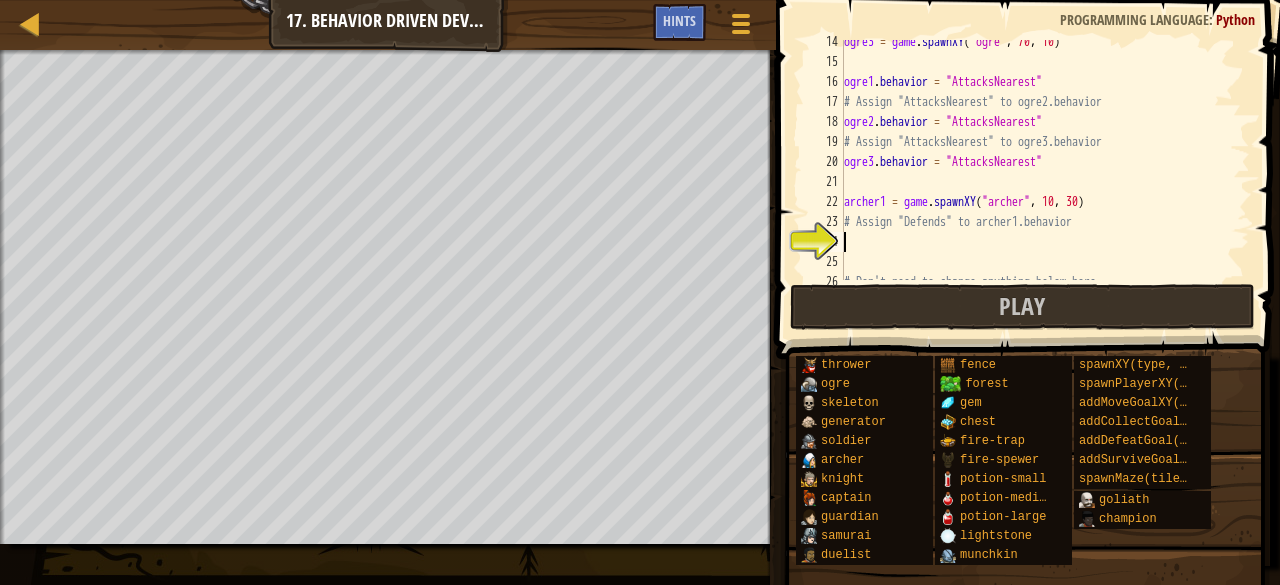 click on "x: 70 y: 10" at bounding box center (1037, 172) 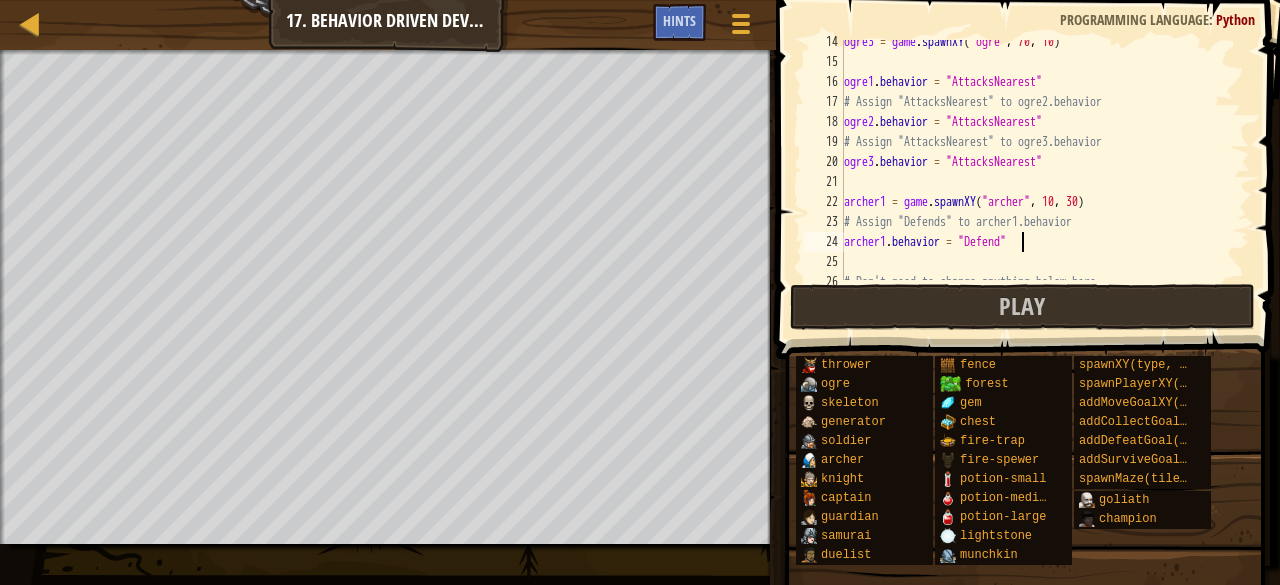 scroll, scrollTop: 9, scrollLeft: 14, axis: both 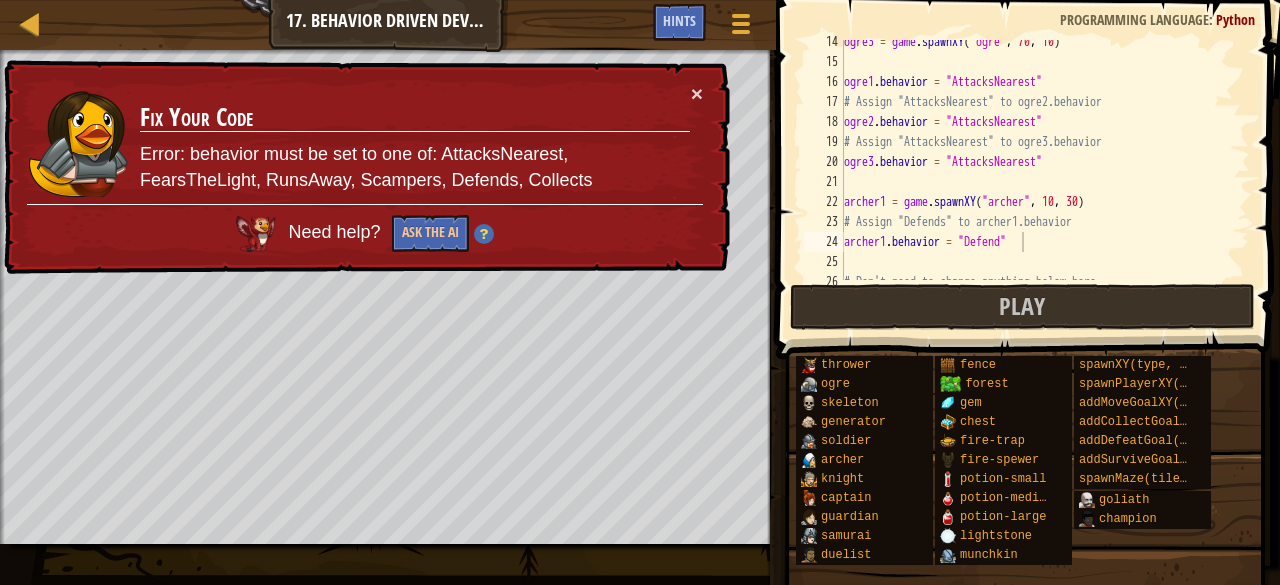 click on "× Fix Your Code Error: behavior must be set to one of: AttacksNearest, FearsTheLight, RunsAway, Scampers, Defends, Collects
Need help? Ask the AI" at bounding box center [365, 167] 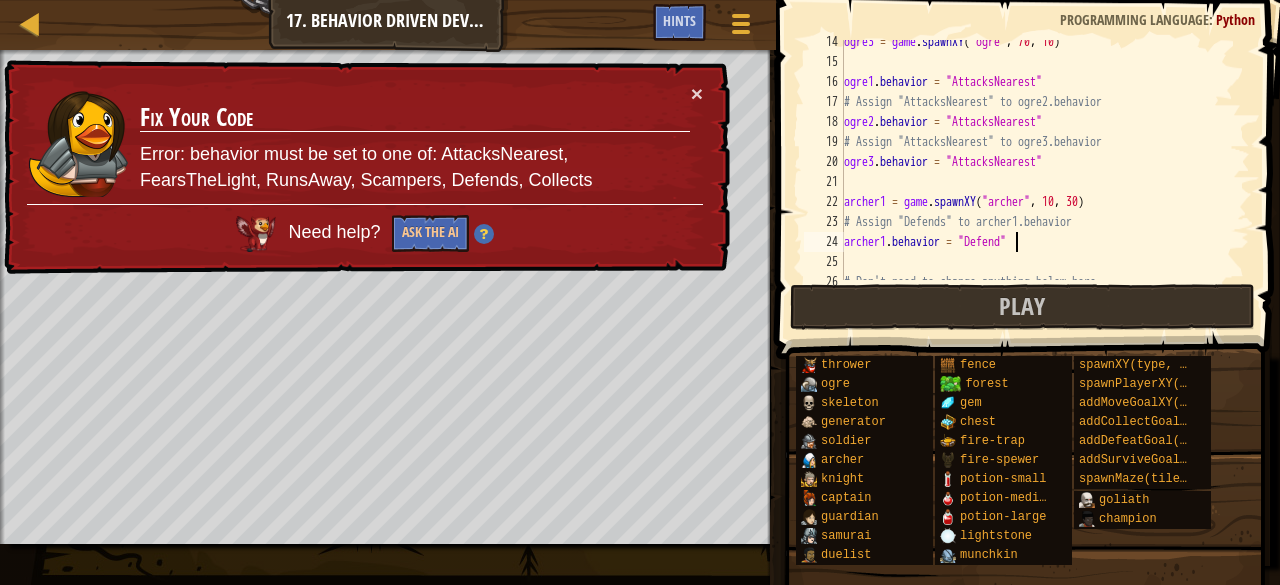 click on "x: 70 y: 10" at bounding box center (1037, 172) 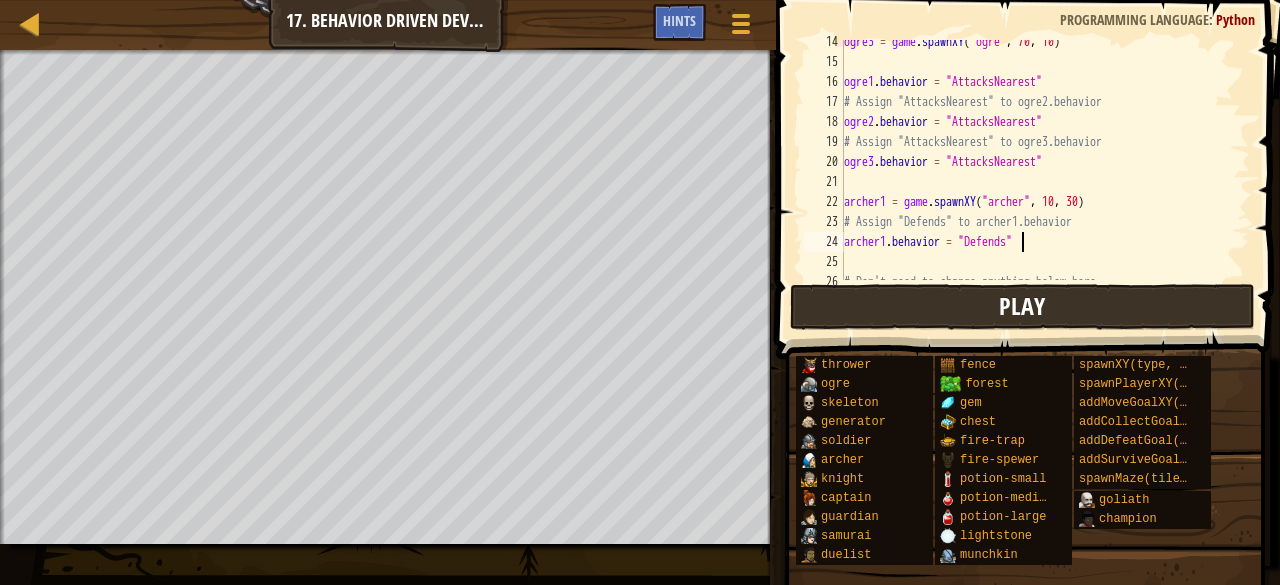 type on "archer1.behavior = "Defends"" 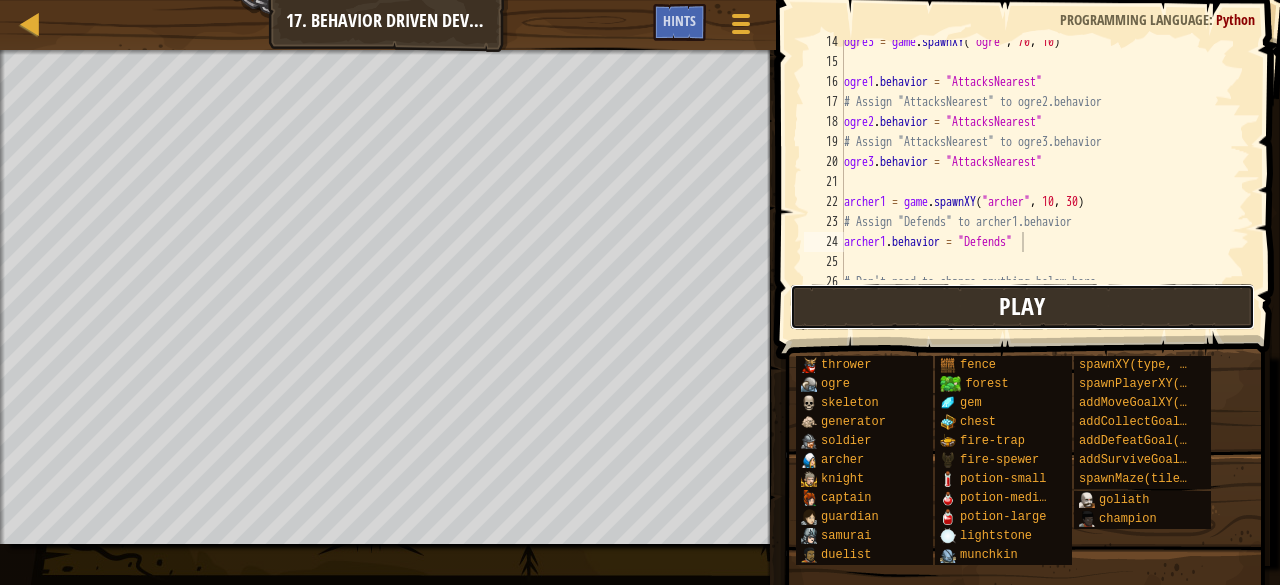 click on "Play" at bounding box center [1022, 306] 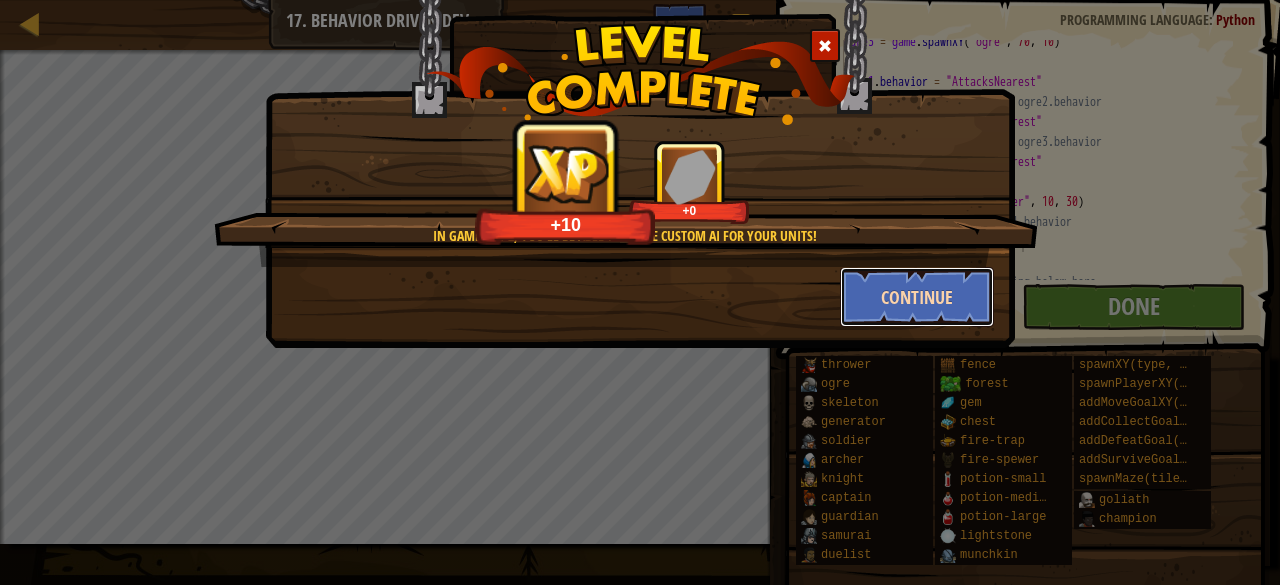 click on "Continue" at bounding box center (917, 297) 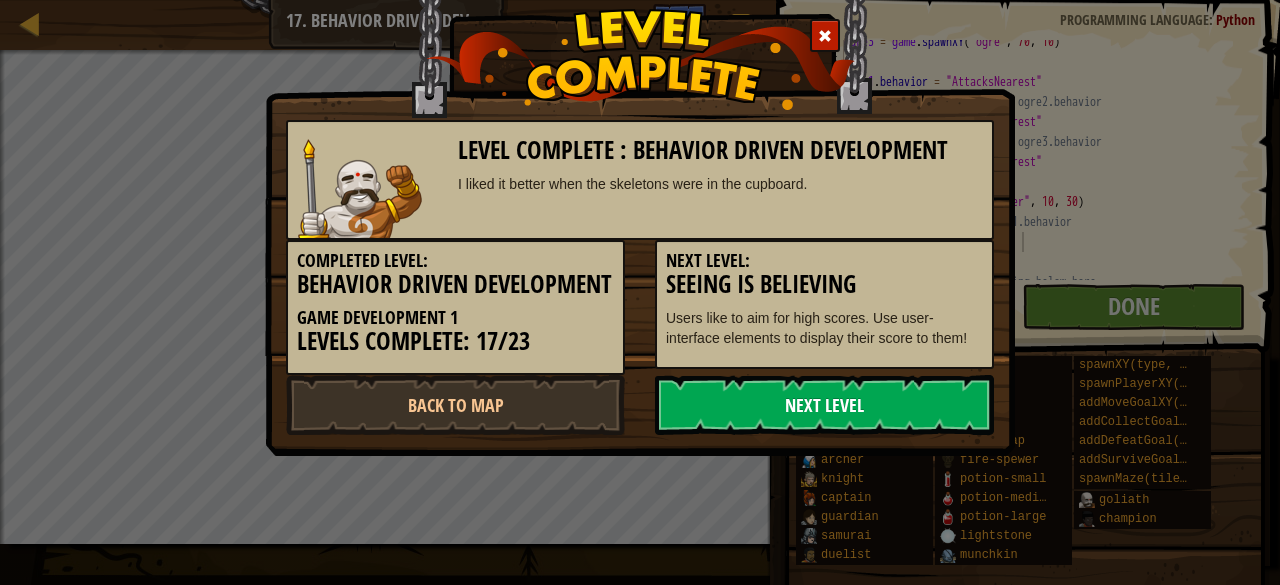 click on "Next Level" at bounding box center [824, 405] 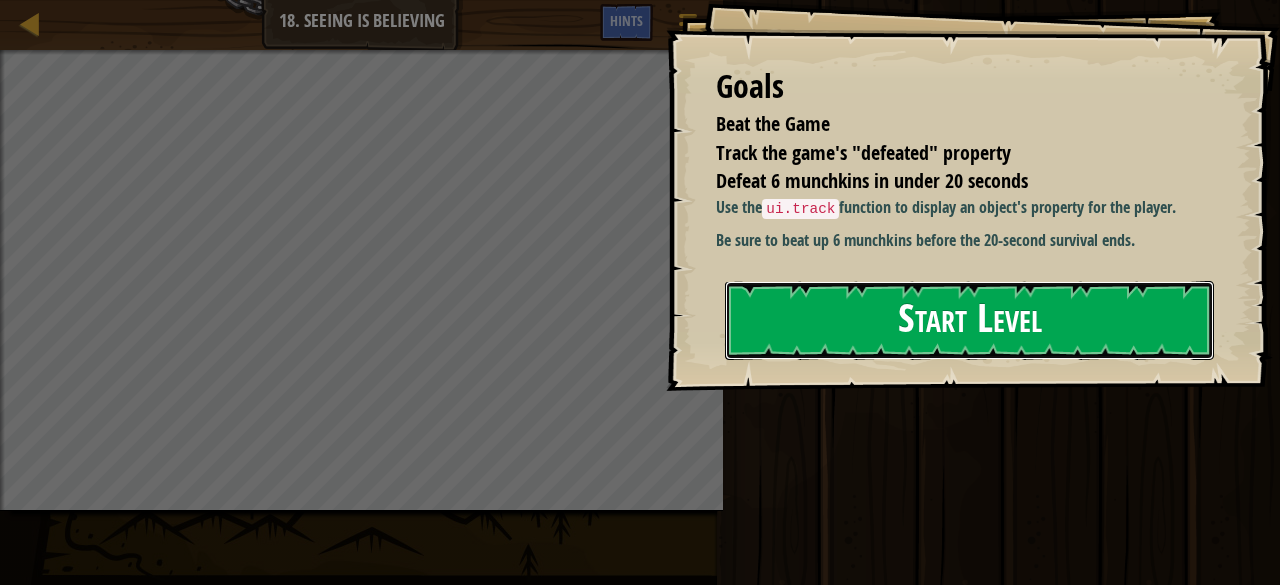 click on "Start Level" at bounding box center (969, 320) 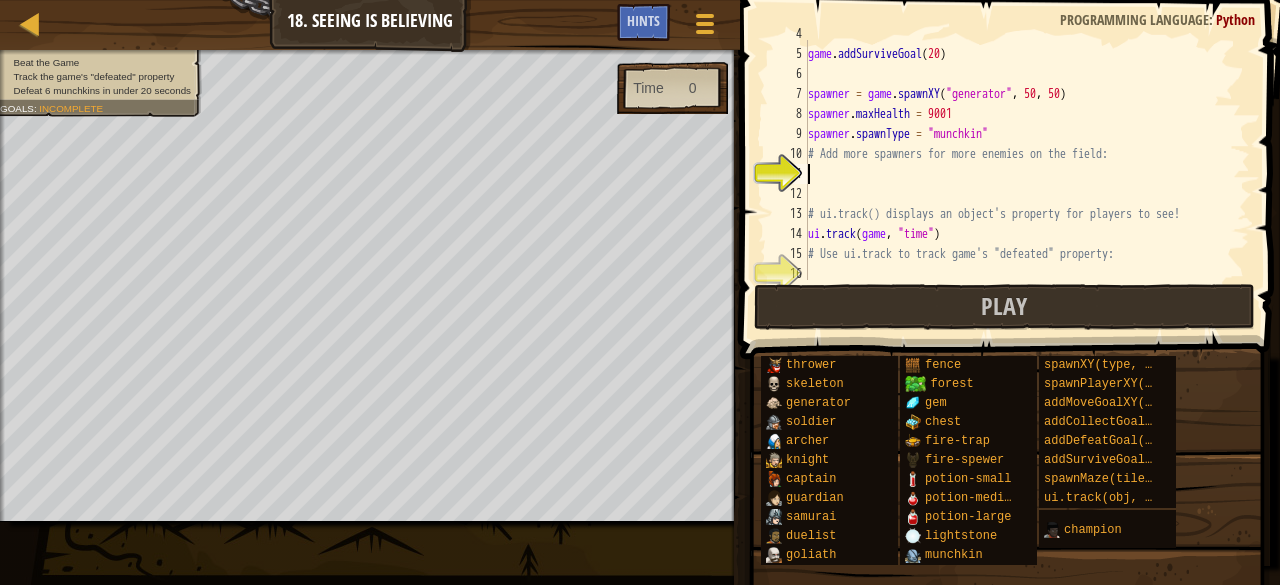 scroll, scrollTop: 80, scrollLeft: 0, axis: vertical 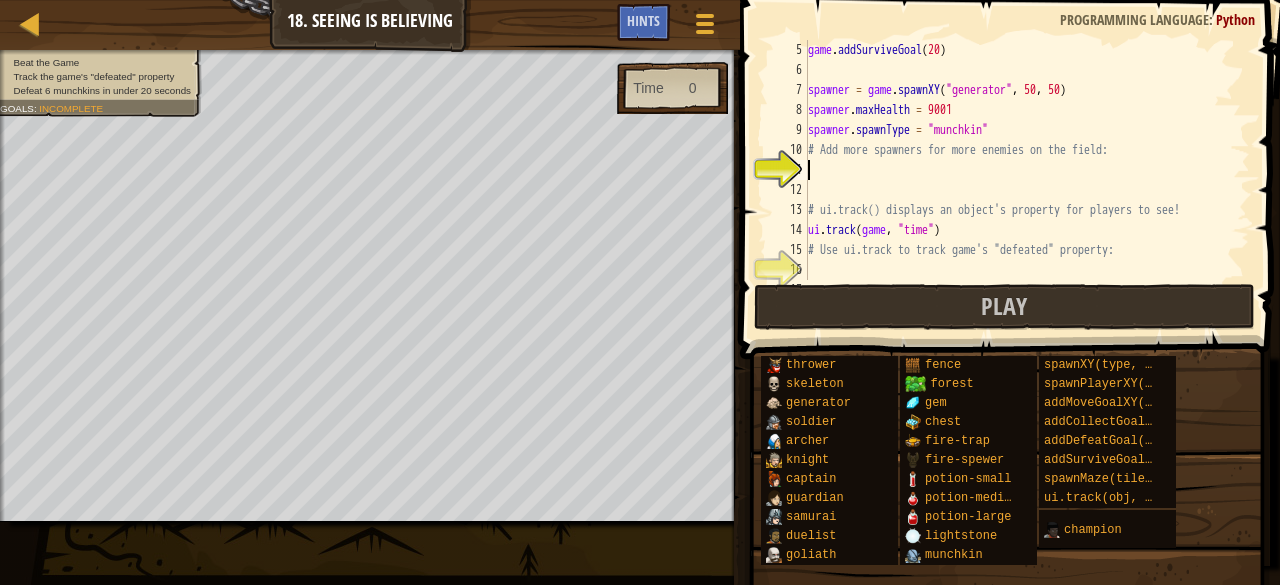 click on "x: 50 y: 50" at bounding box center (1019, 180) 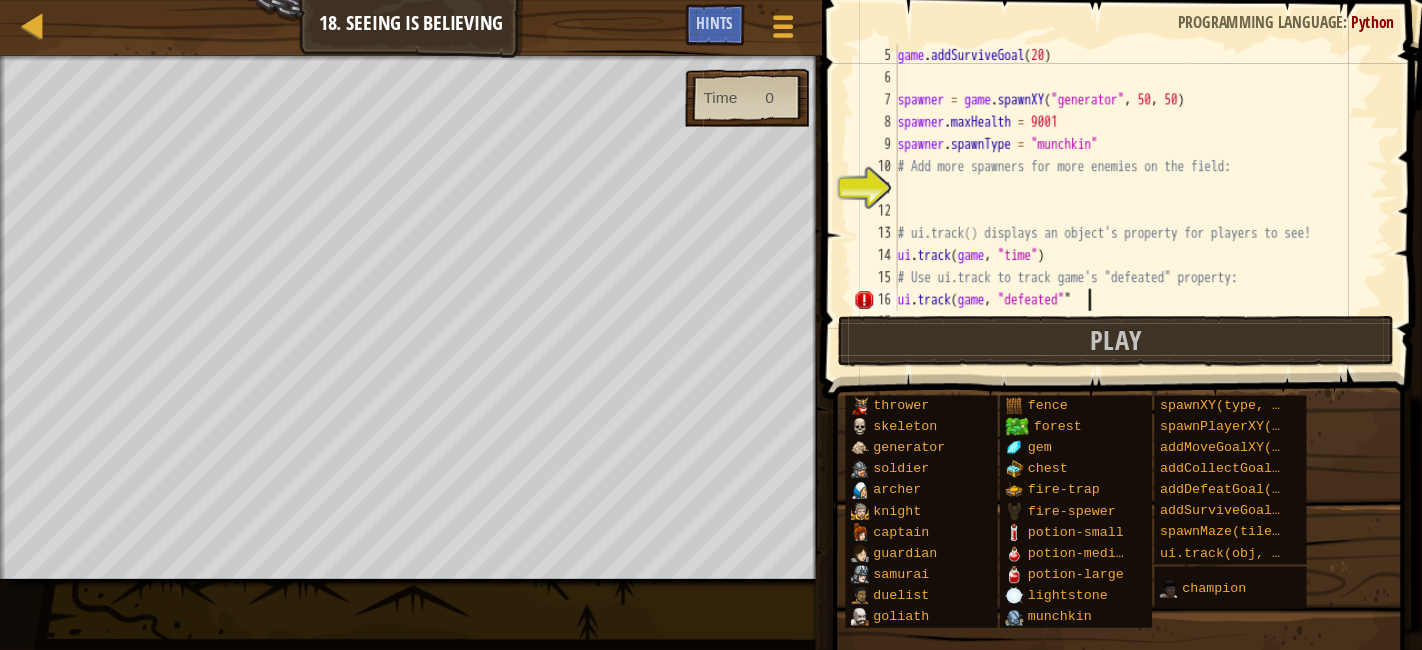 scroll, scrollTop: 9, scrollLeft: 12, axis: both 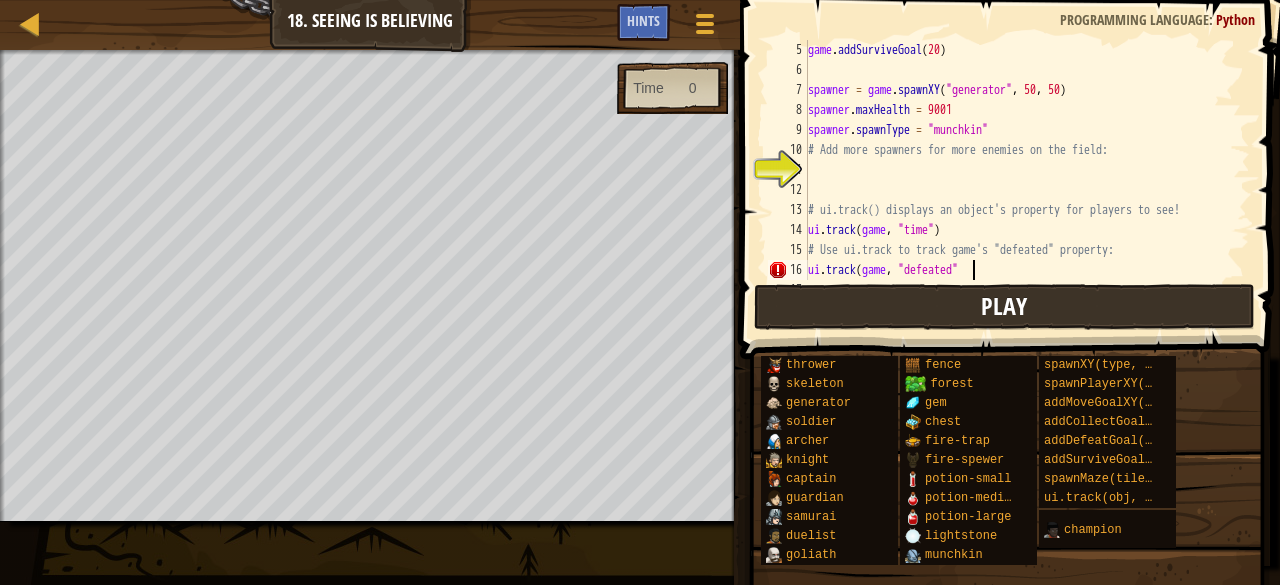 type on "ui.track(game, "defeated")" 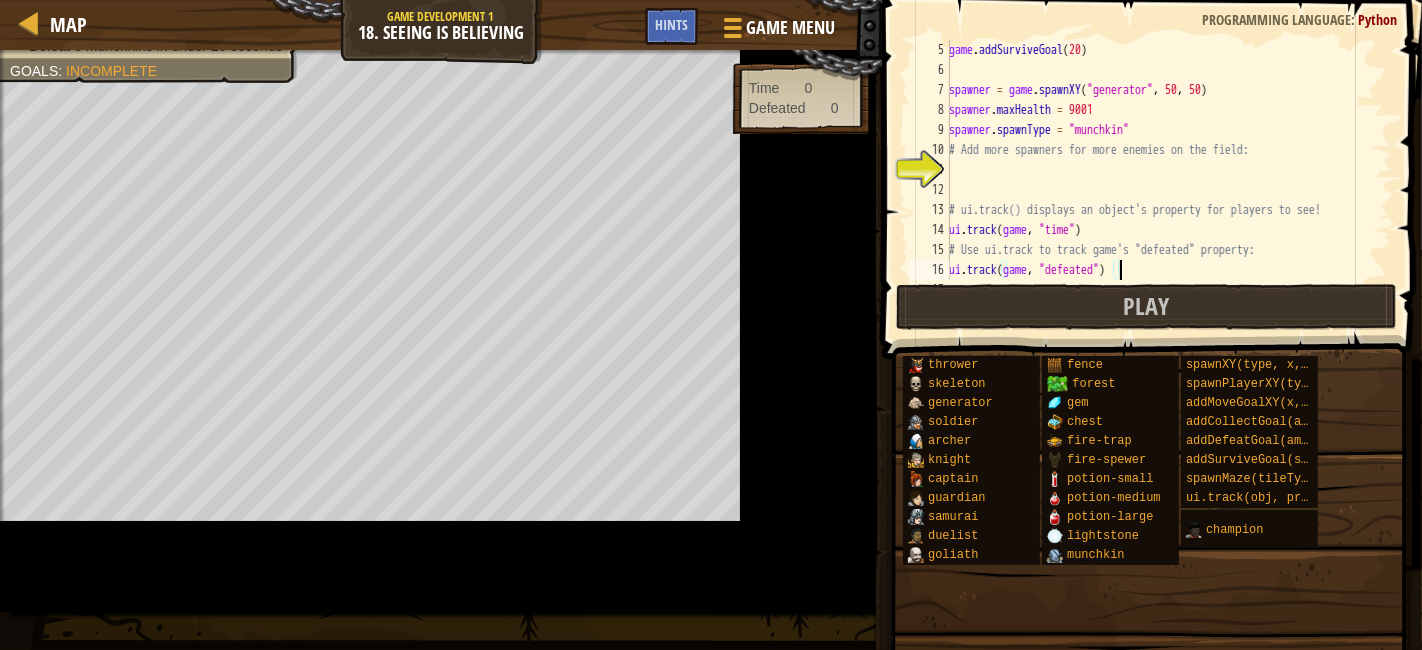 scroll, scrollTop: 9, scrollLeft: 12, axis: both 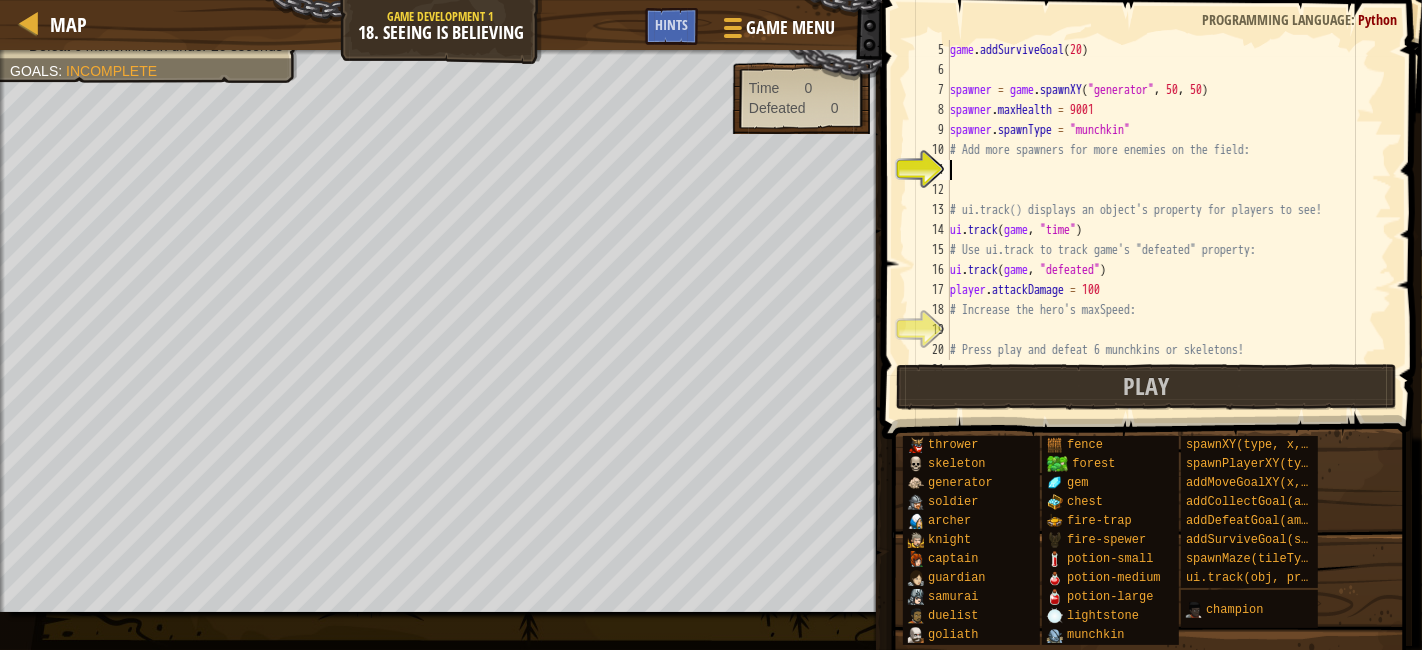 click on "game . addSurviveGoal ( 20 ) spawner   =   game . spawnXY ( "generator" ,   50 ,   50 ) spawner . maxHealth   =   9001 spawner . spawnType   =   "munchkin" # Add more spawners for more enemies on the field: # ui.track() displays an object's property for players to see! ui . track ( game ,   "time" ) # Use ui.track to track game's "defeated" property: ui . track ( game ,   "defeated" ) player . attackDamage   =   100 # Increase the hero's maxSpeed: # Press play and defeat 6 munchkins or skeletons!" at bounding box center (1161, 220) 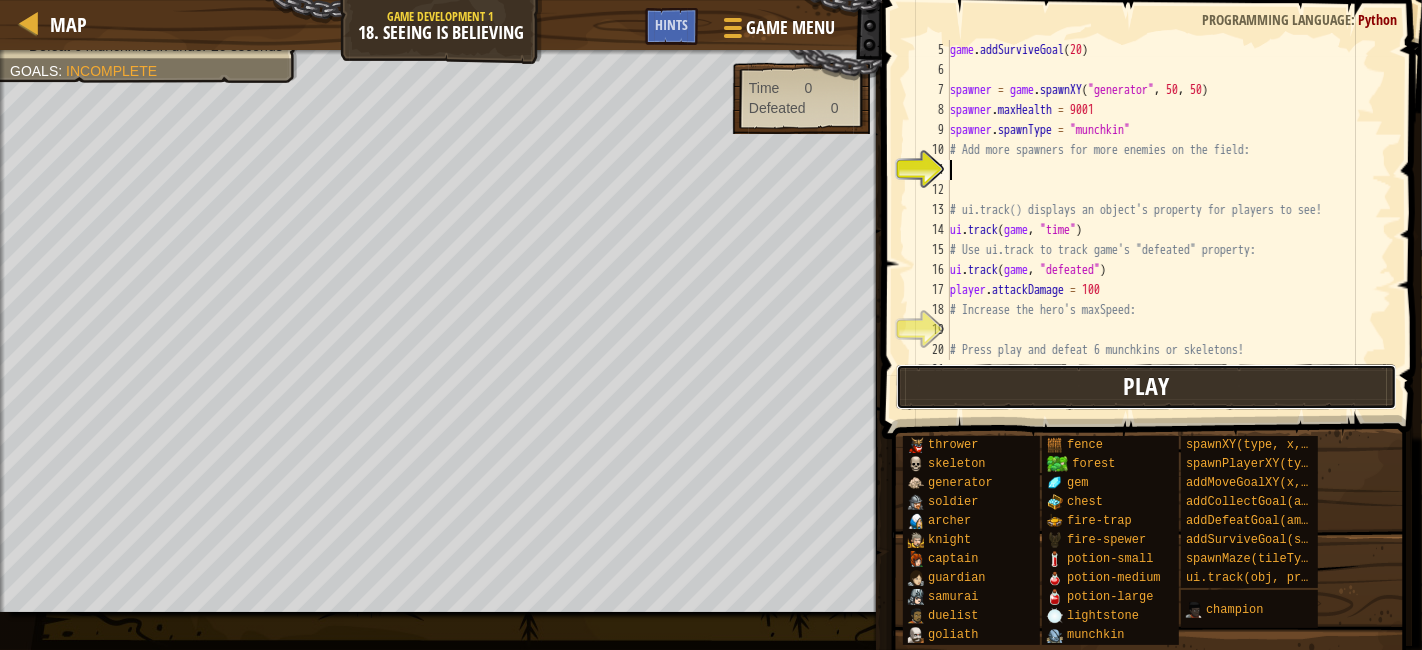click on "Play" at bounding box center [1146, 387] 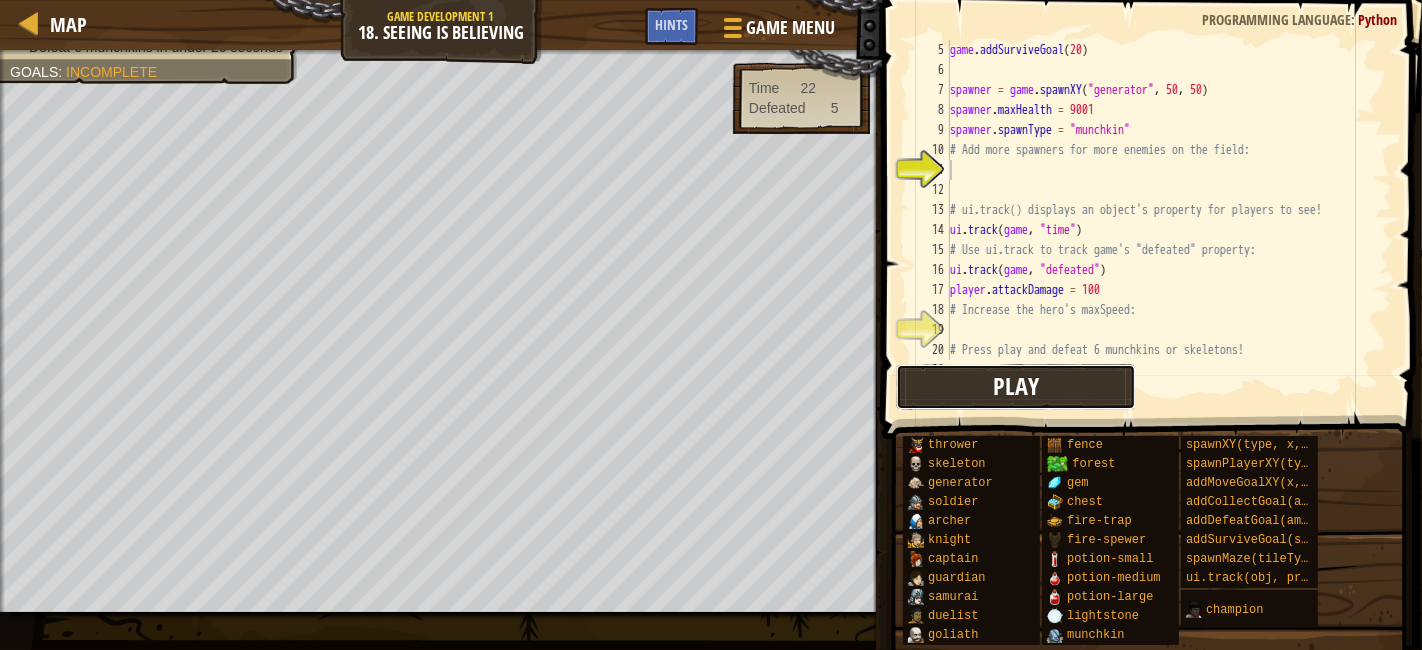 click on "Play" at bounding box center (1016, 387) 